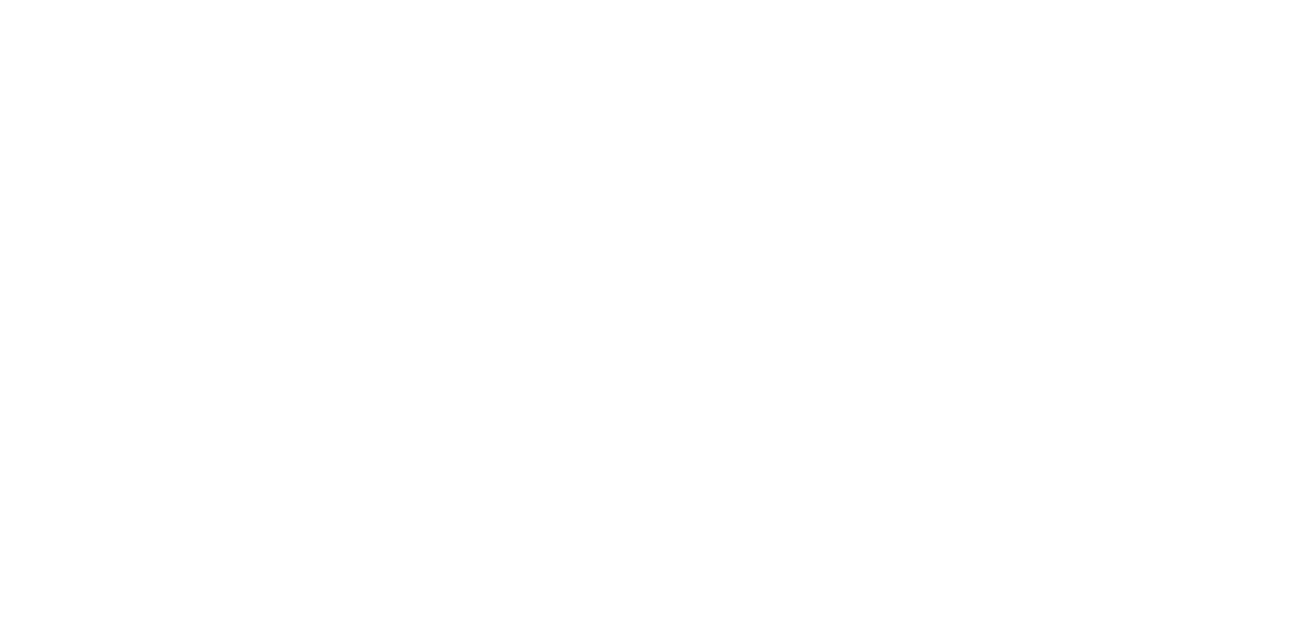 scroll, scrollTop: 0, scrollLeft: 0, axis: both 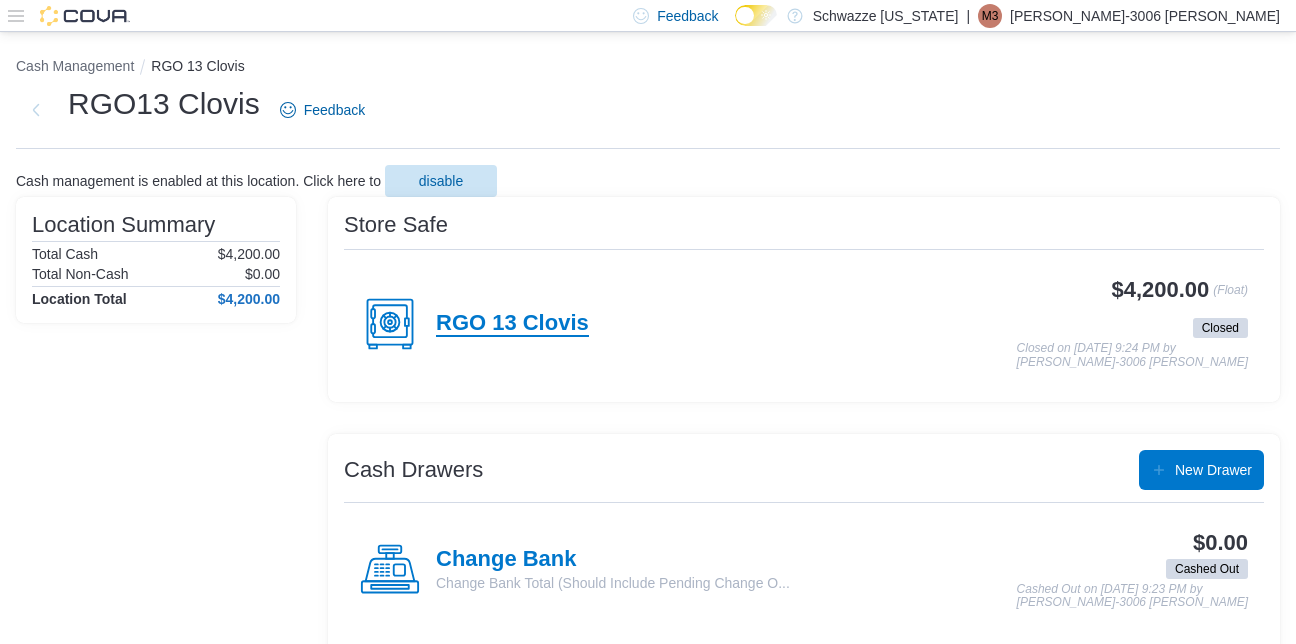click on "RGO 13 Clovis" at bounding box center [512, 324] 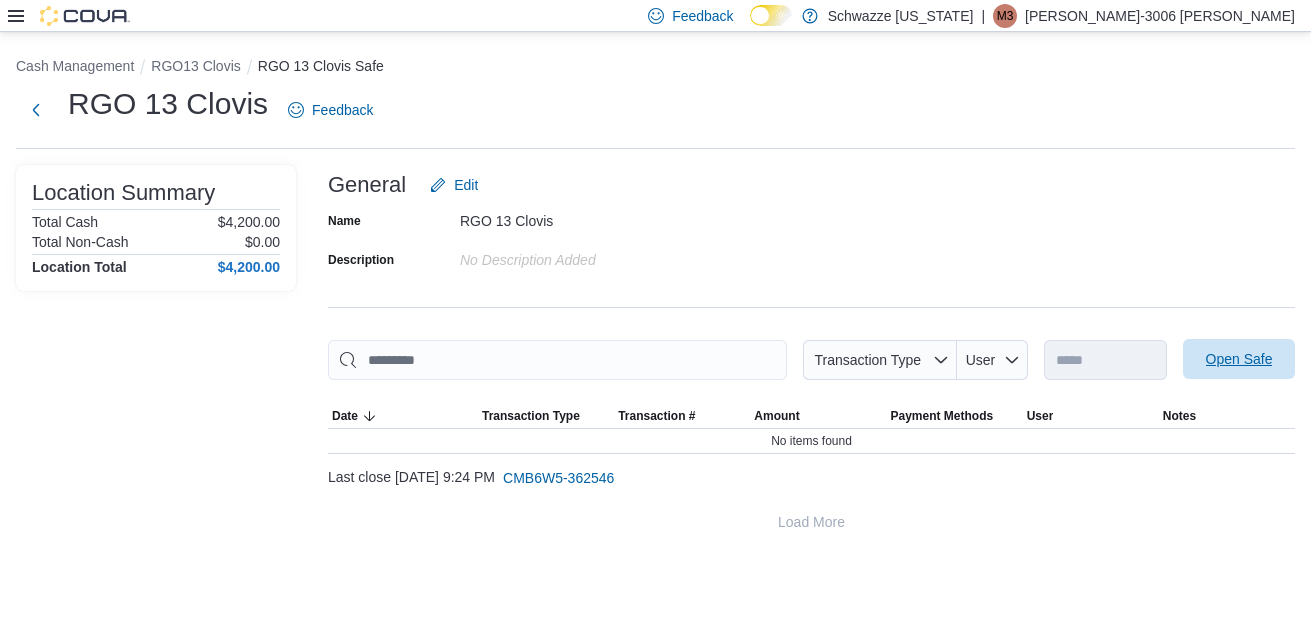 click on "Open Safe" at bounding box center [1239, 359] 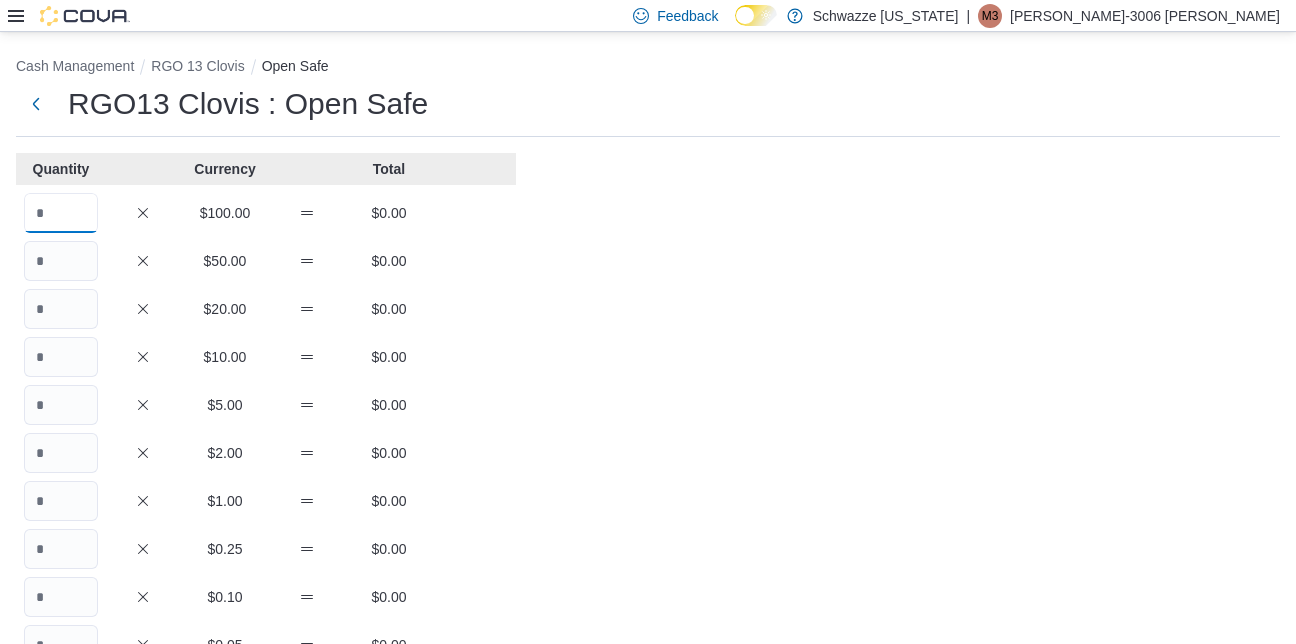 click at bounding box center [61, 213] 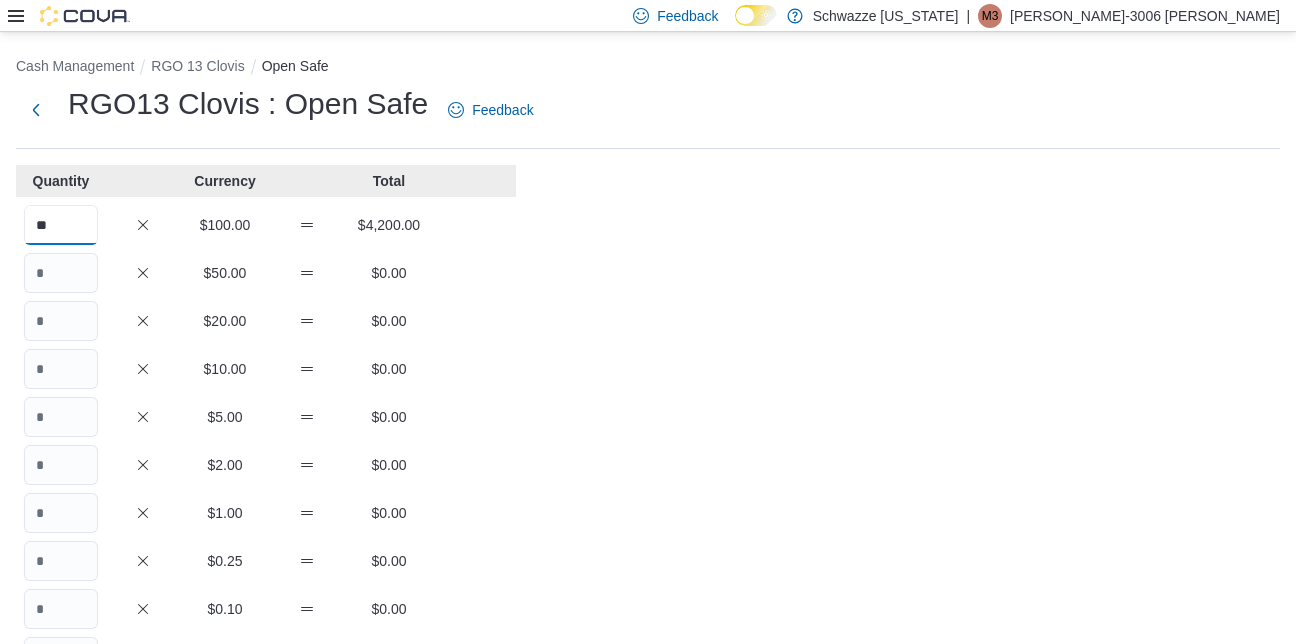 type on "**" 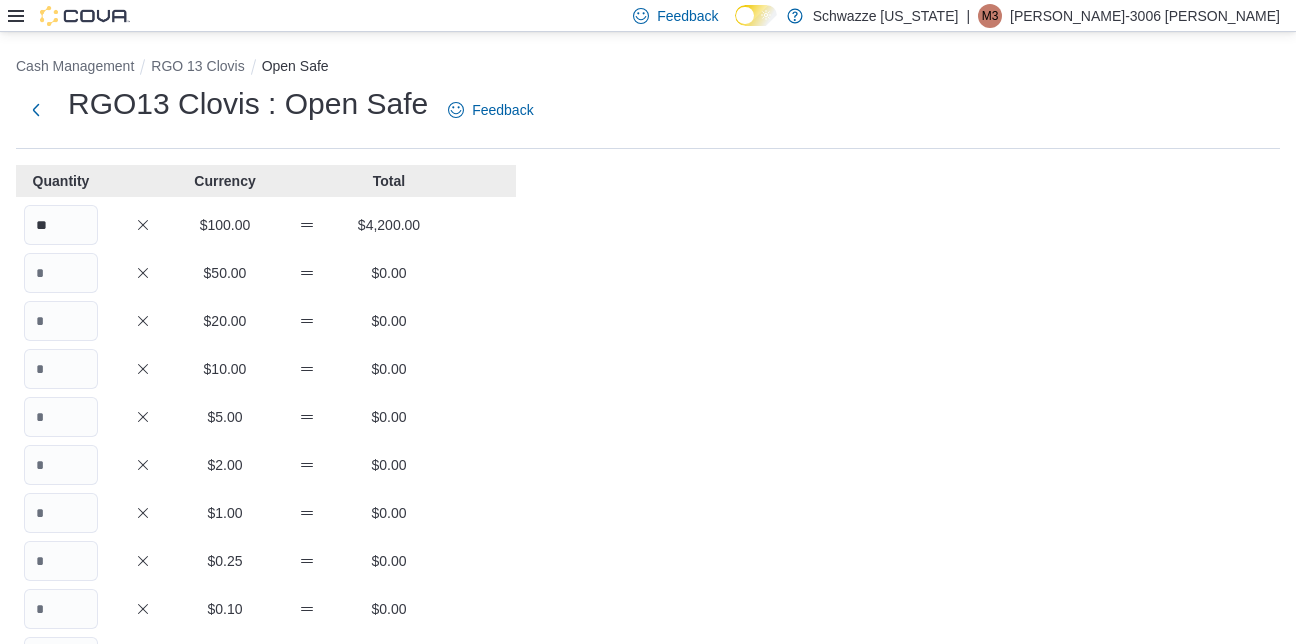 click on "Cash Management RGO 13 Clovis Open Safe RGO13 Clovis : Open Safe Feedback   Quantity Currency Total ** $100.00 $4,200.00 $50.00 $0.00 $20.00 $0.00 $10.00 $0.00 $5.00 $0.00 $2.00 $0.00 $1.00 $0.00 $0.25 $0.00 $0.10 $0.00 $0.05 $0.00 $0.01 $0.00 Your Total $4,200.00 Expected Total $4,200.00 Difference $0.00 Notes Cancel Save" at bounding box center [648, 553] 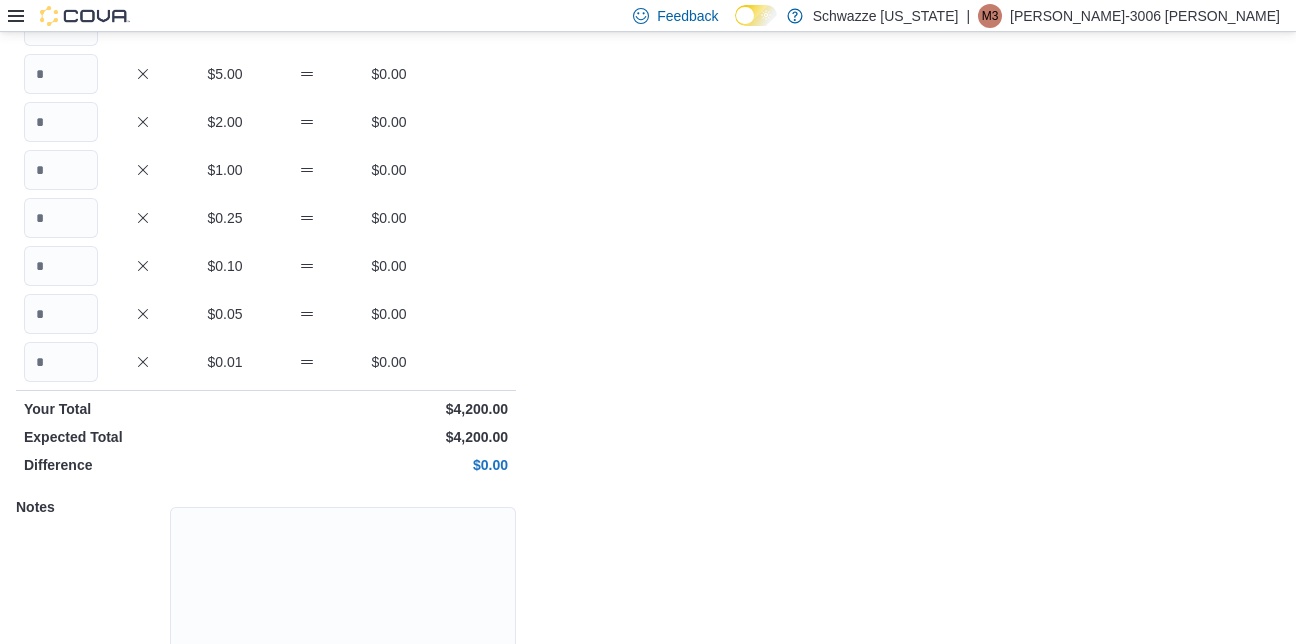 scroll, scrollTop: 431, scrollLeft: 0, axis: vertical 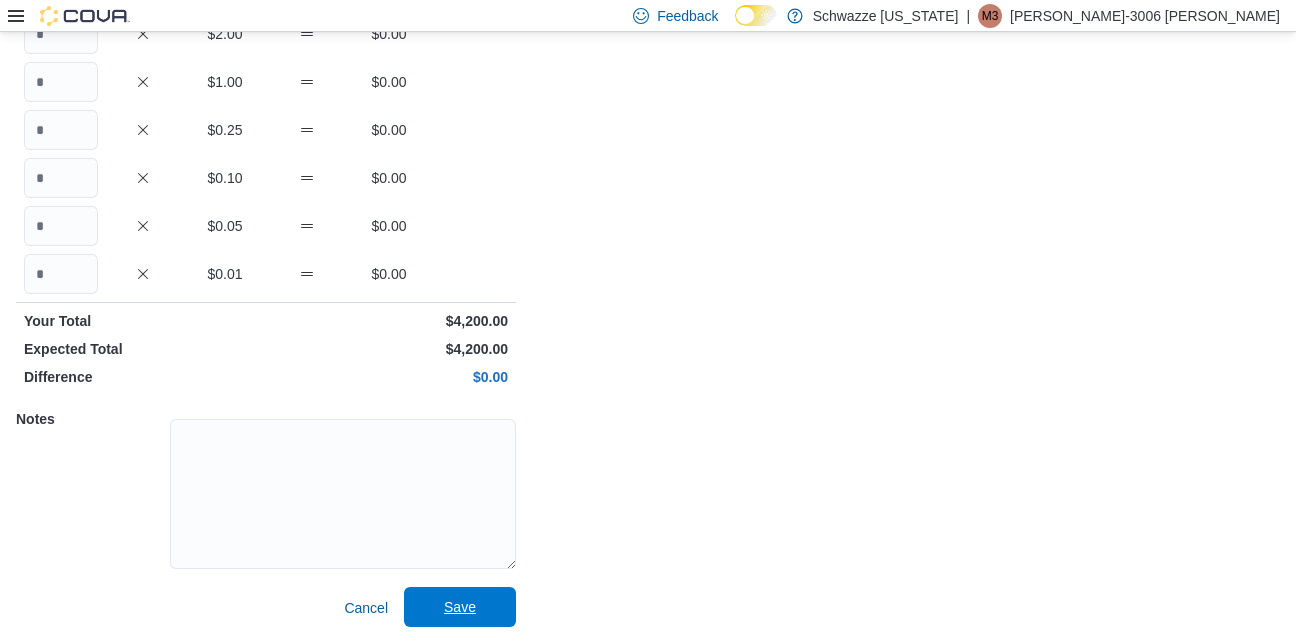 click on "Save" at bounding box center (460, 607) 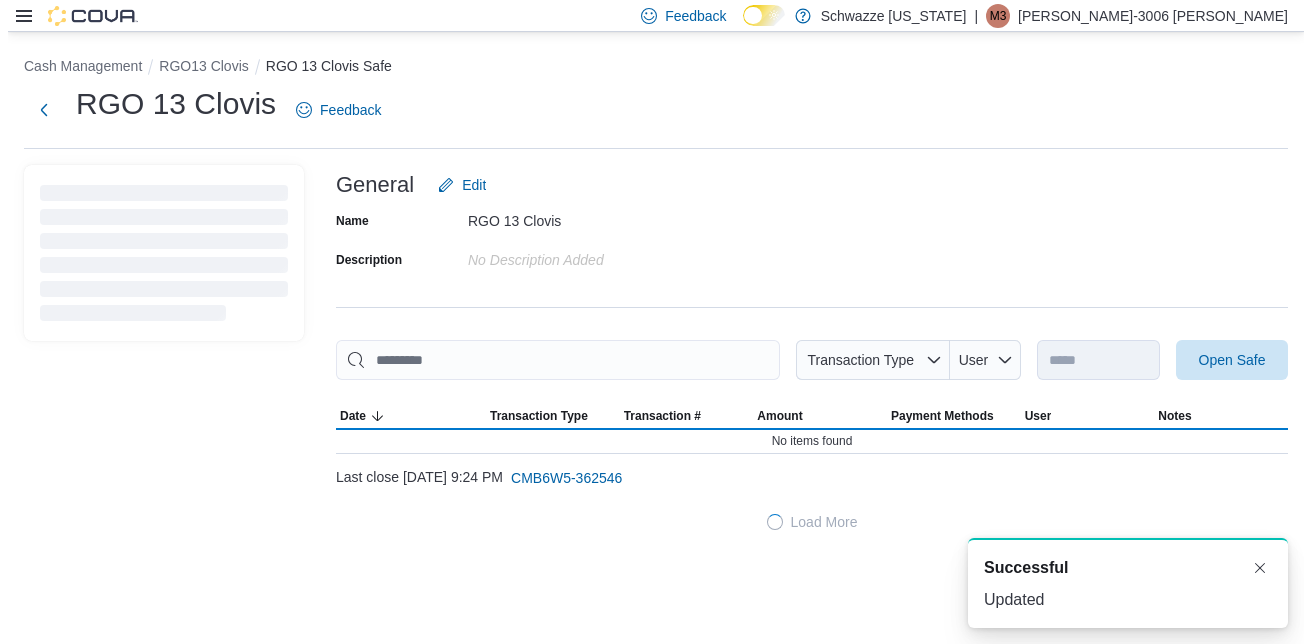 scroll, scrollTop: 0, scrollLeft: 0, axis: both 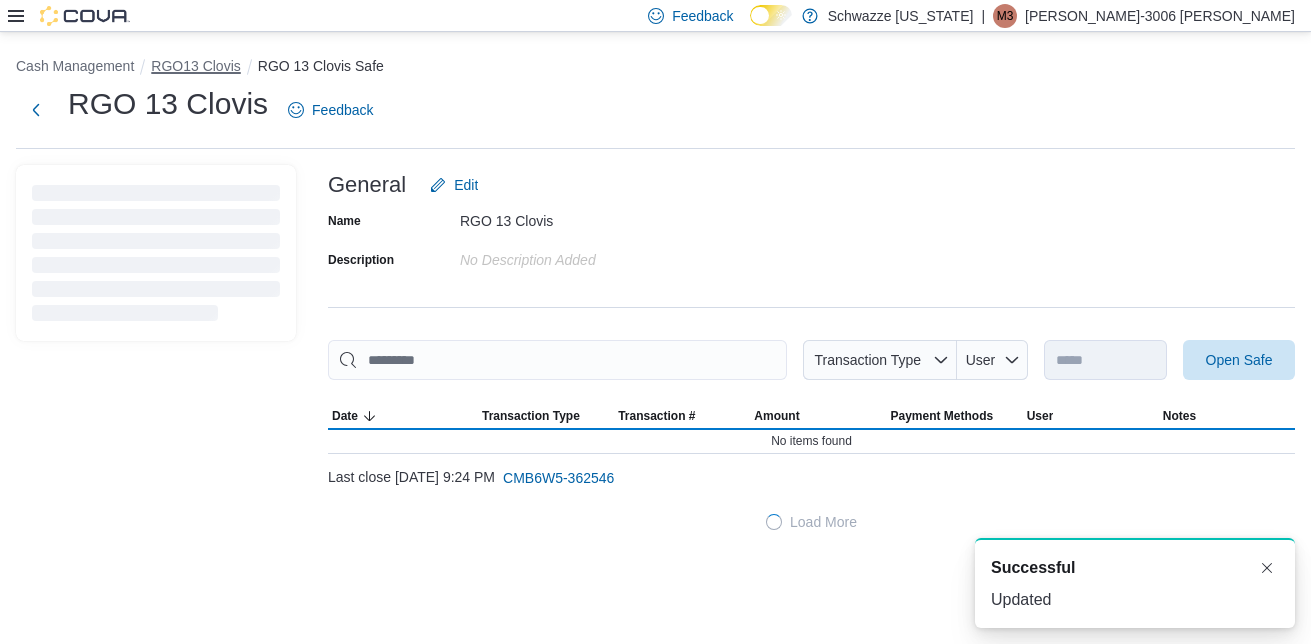 click on "RGO13 Clovis" at bounding box center [195, 66] 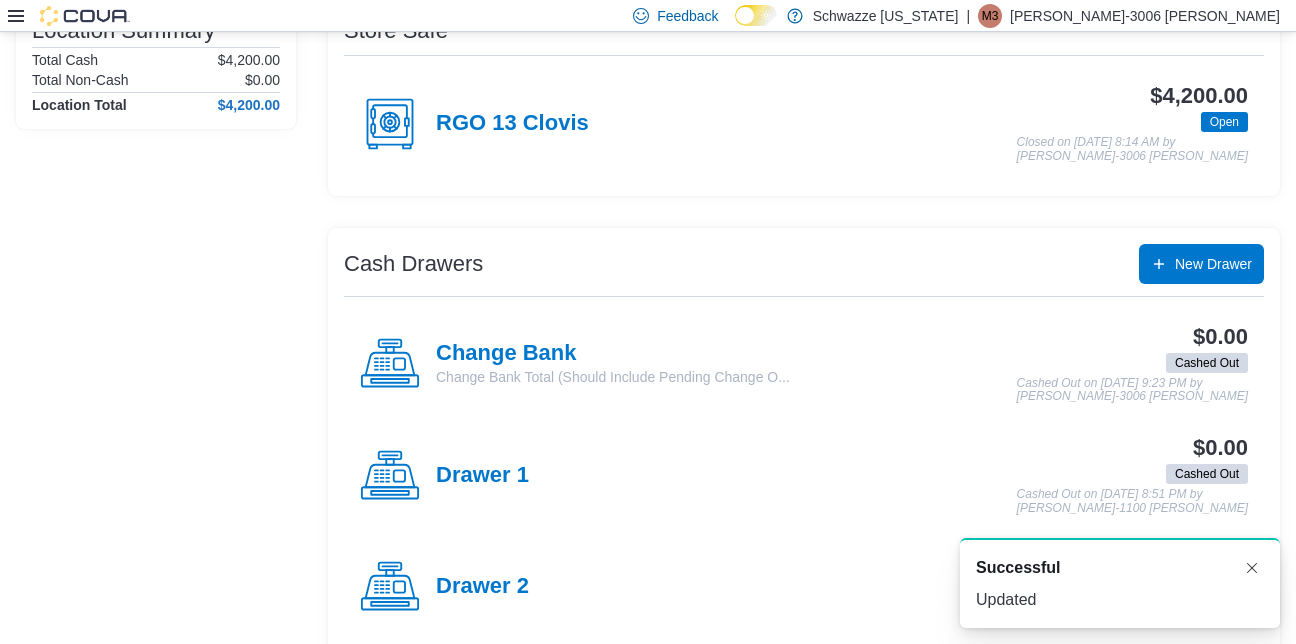 scroll, scrollTop: 198, scrollLeft: 0, axis: vertical 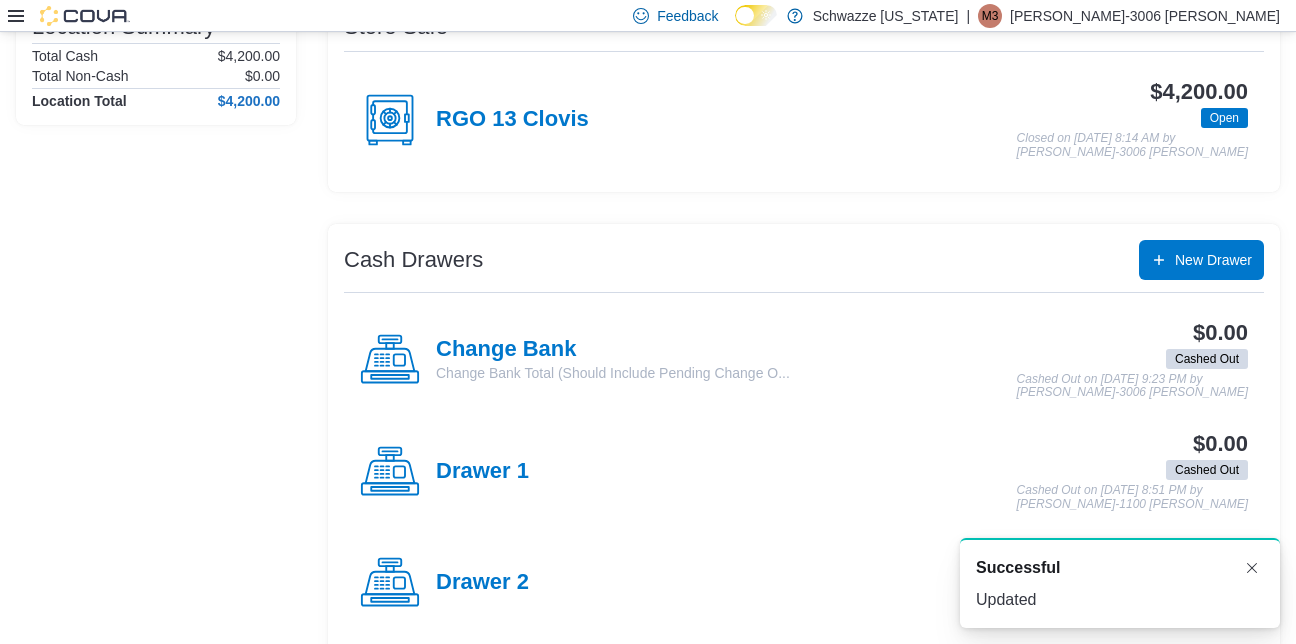 click on "Change Bank" at bounding box center [613, 350] 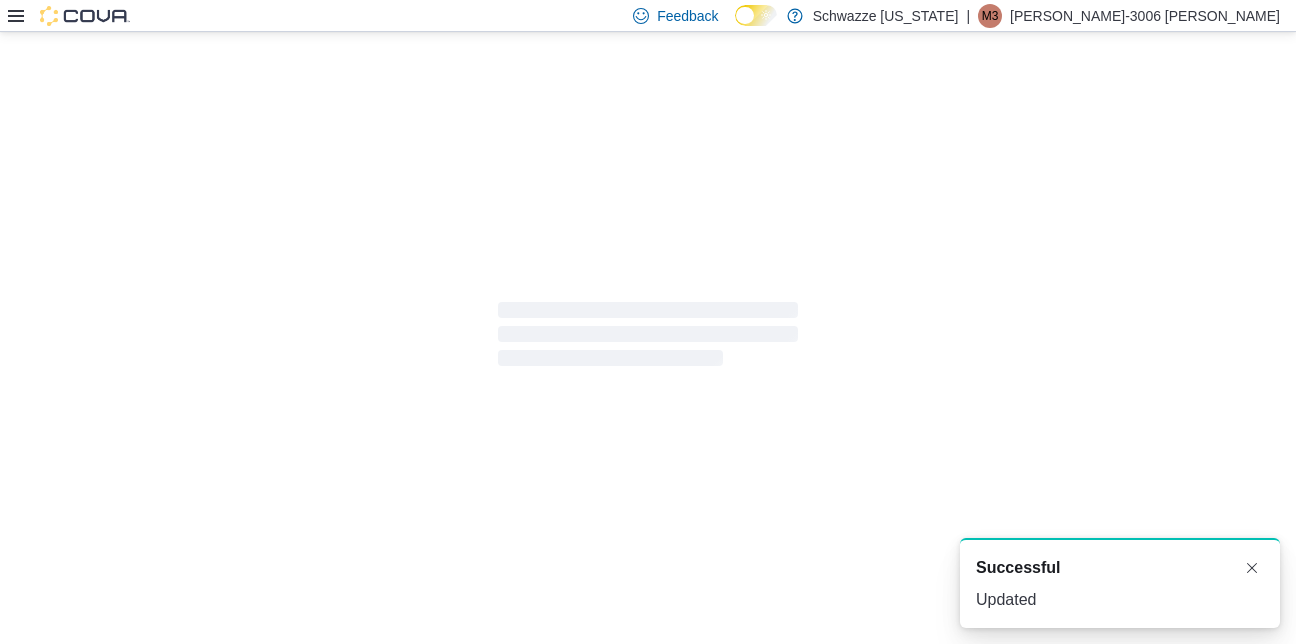 scroll, scrollTop: 0, scrollLeft: 0, axis: both 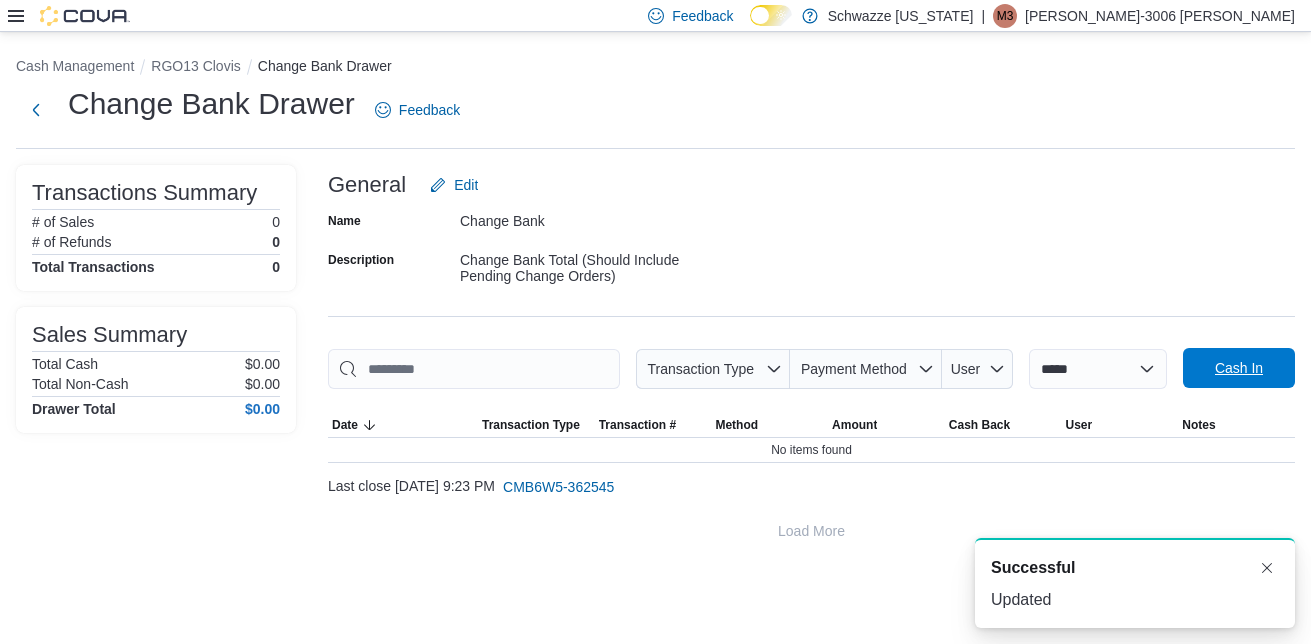 click on "Cash In" at bounding box center (1239, 368) 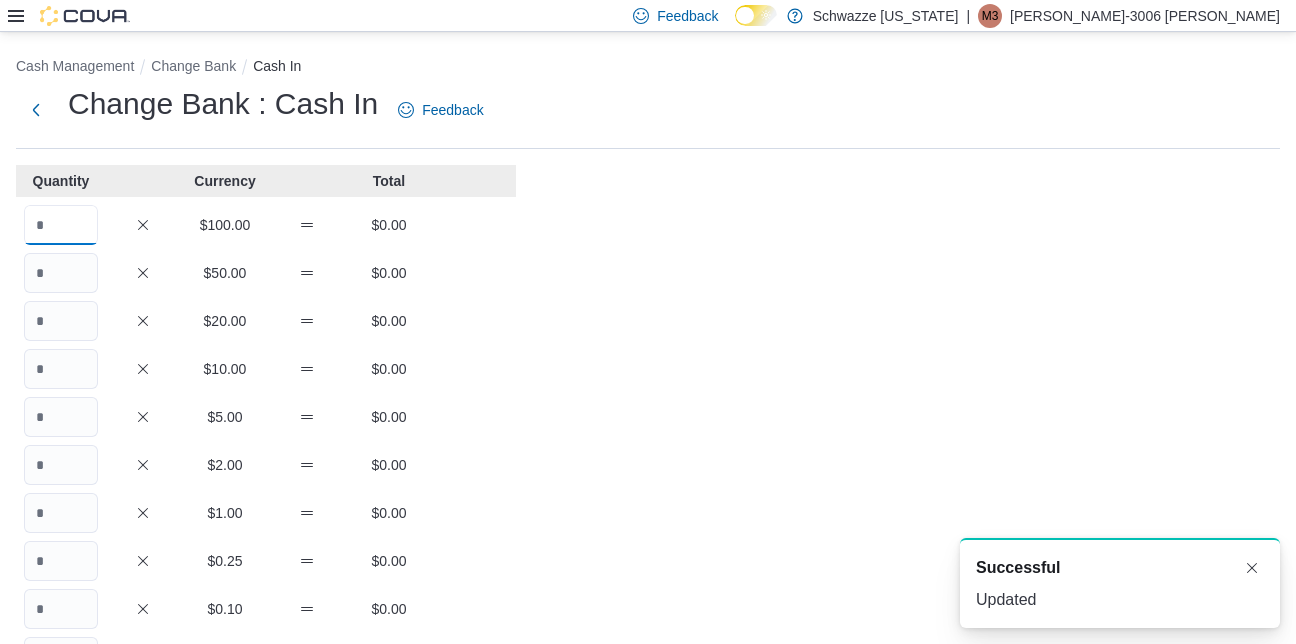 click at bounding box center (61, 225) 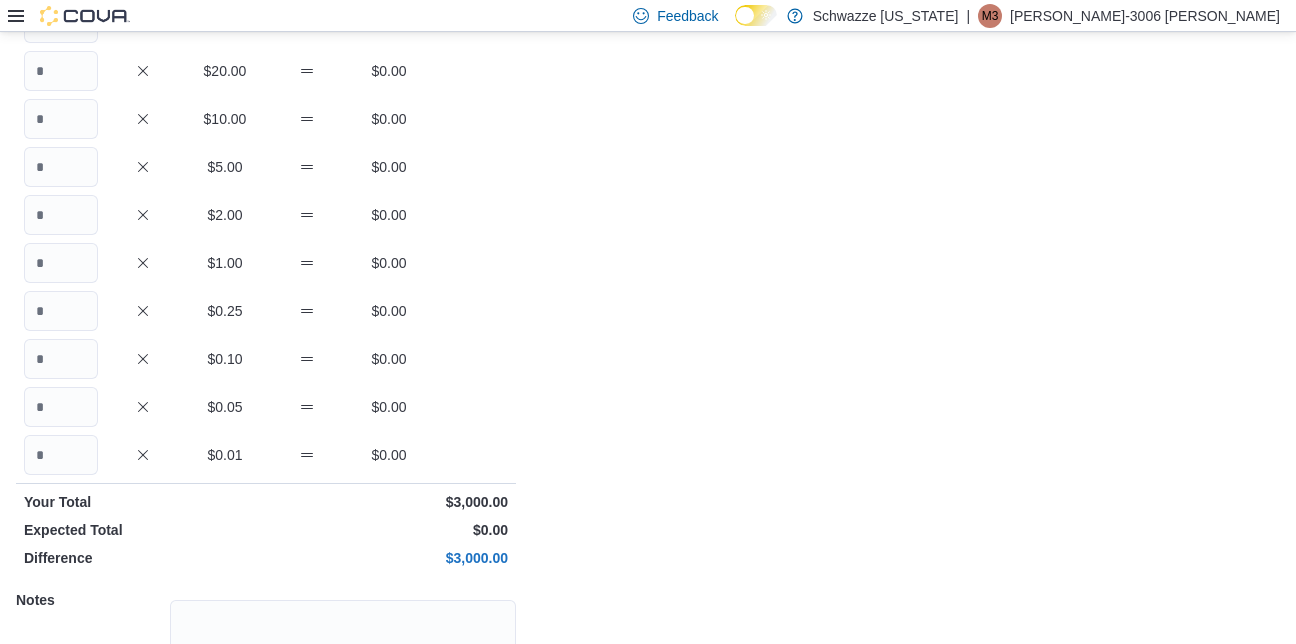 scroll, scrollTop: 431, scrollLeft: 0, axis: vertical 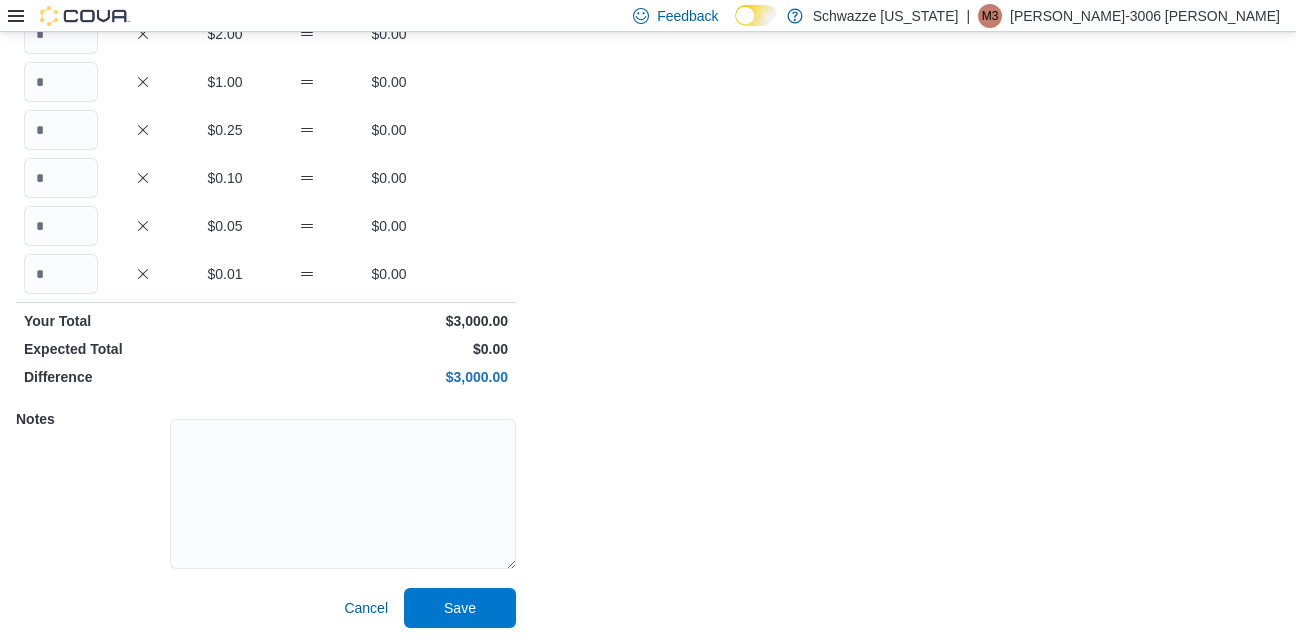 type on "**" 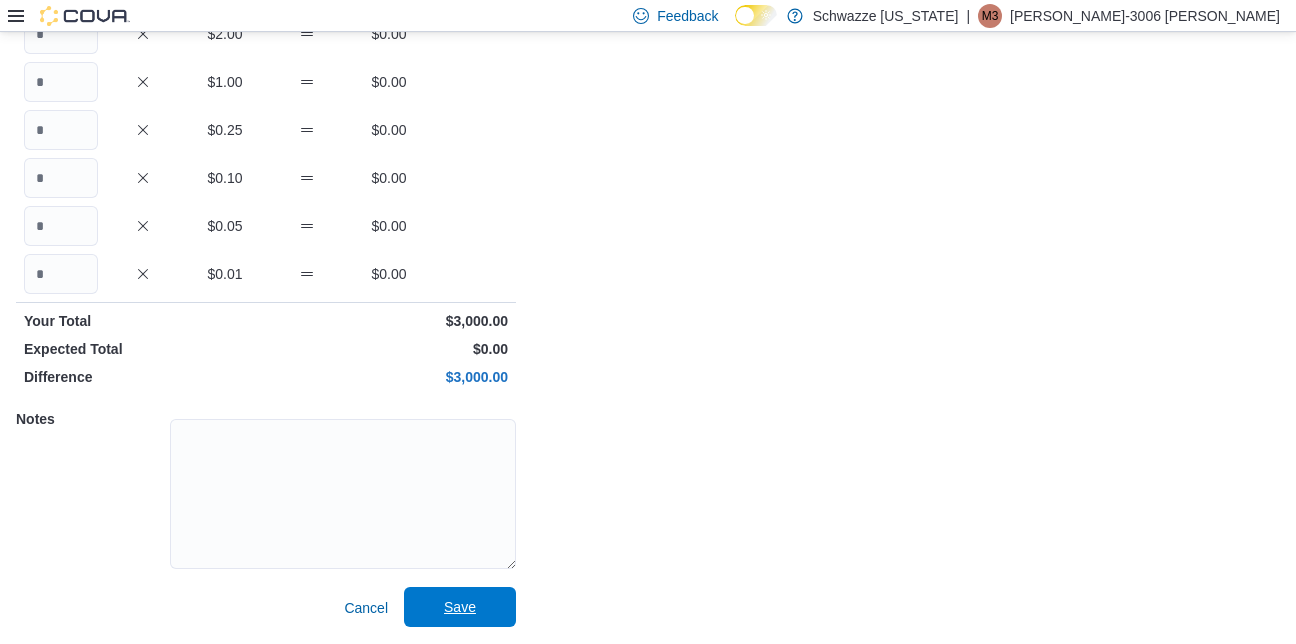 click on "Save" at bounding box center (460, 607) 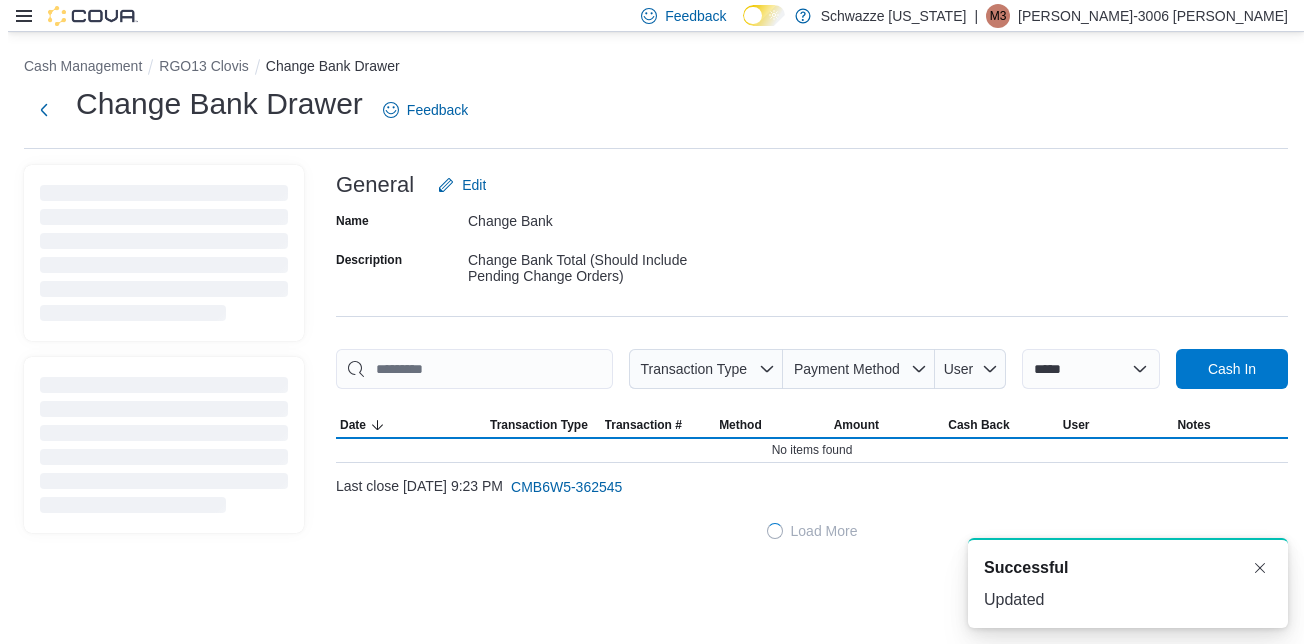 scroll, scrollTop: 0, scrollLeft: 0, axis: both 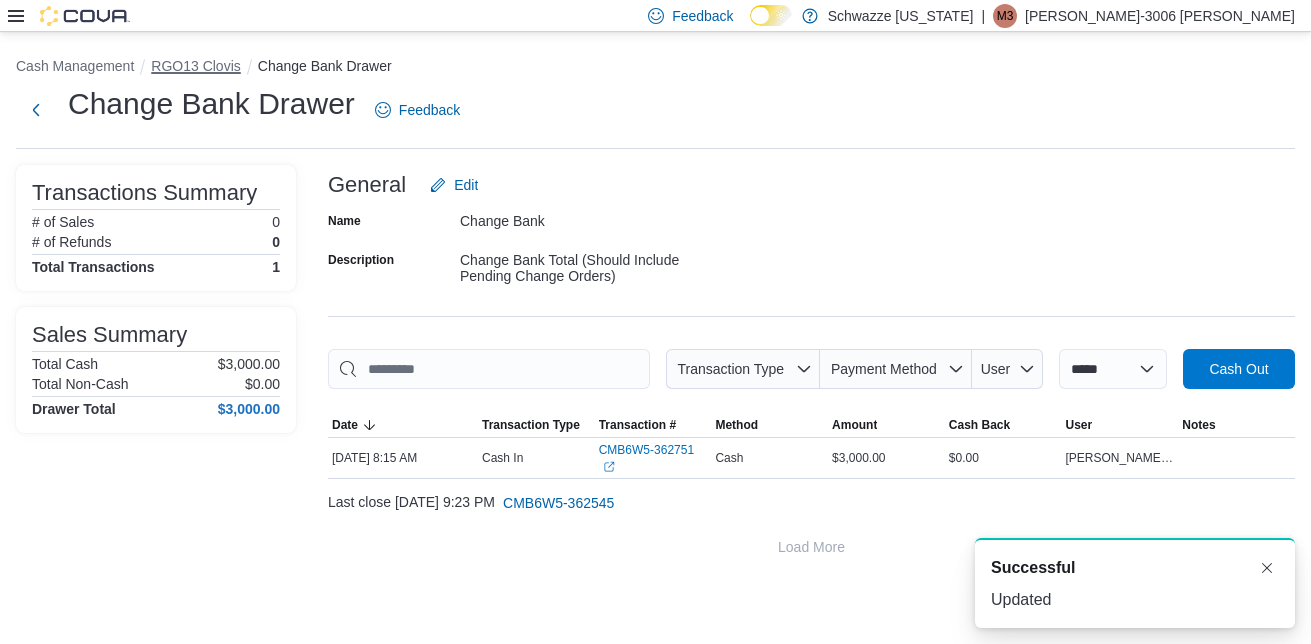 click on "RGO13 Clovis" at bounding box center (195, 66) 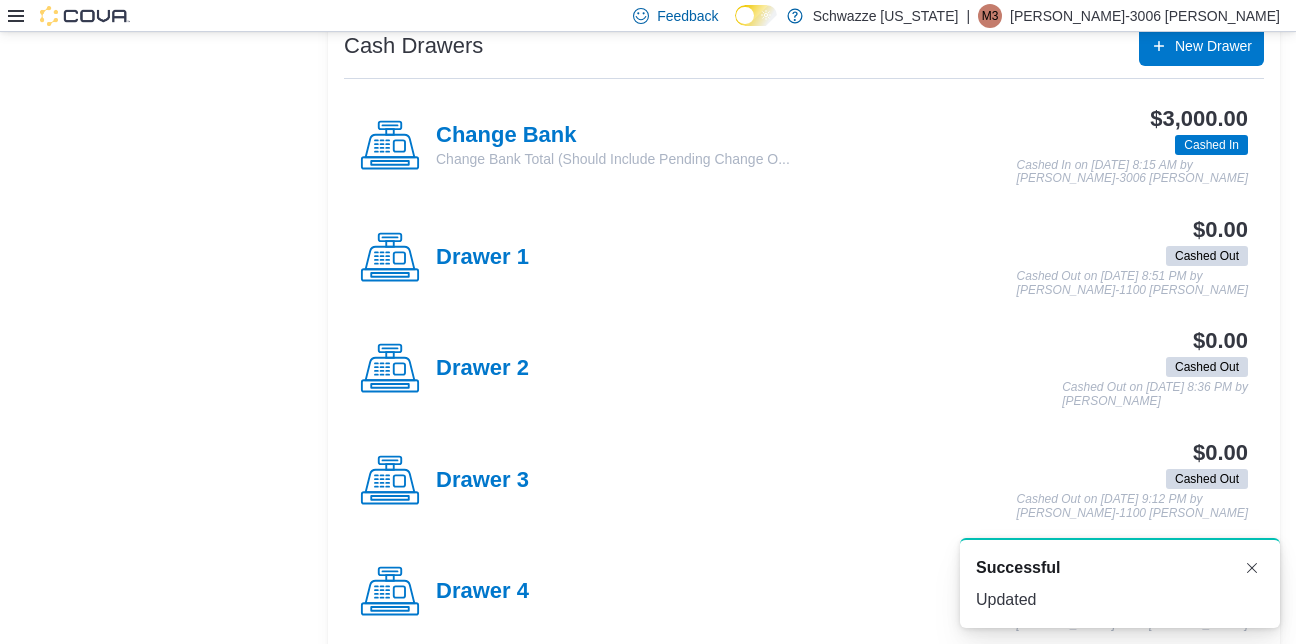scroll, scrollTop: 430, scrollLeft: 0, axis: vertical 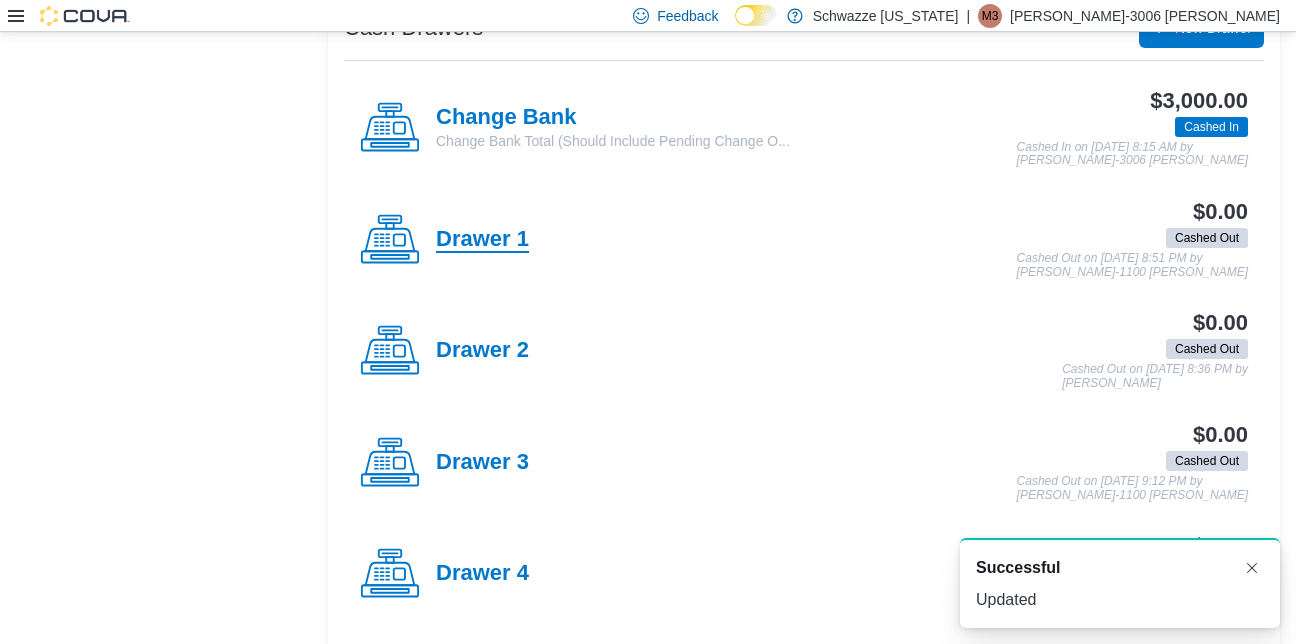 click on "Drawer 1" at bounding box center [482, 240] 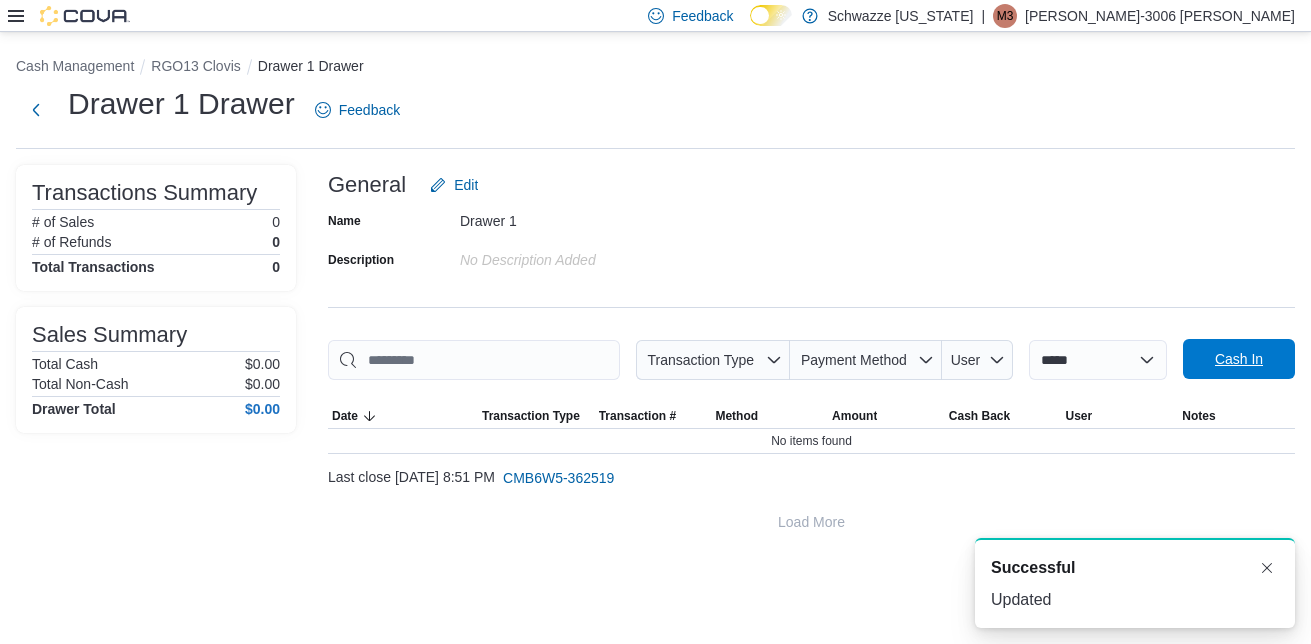click on "Cash In" at bounding box center (1239, 359) 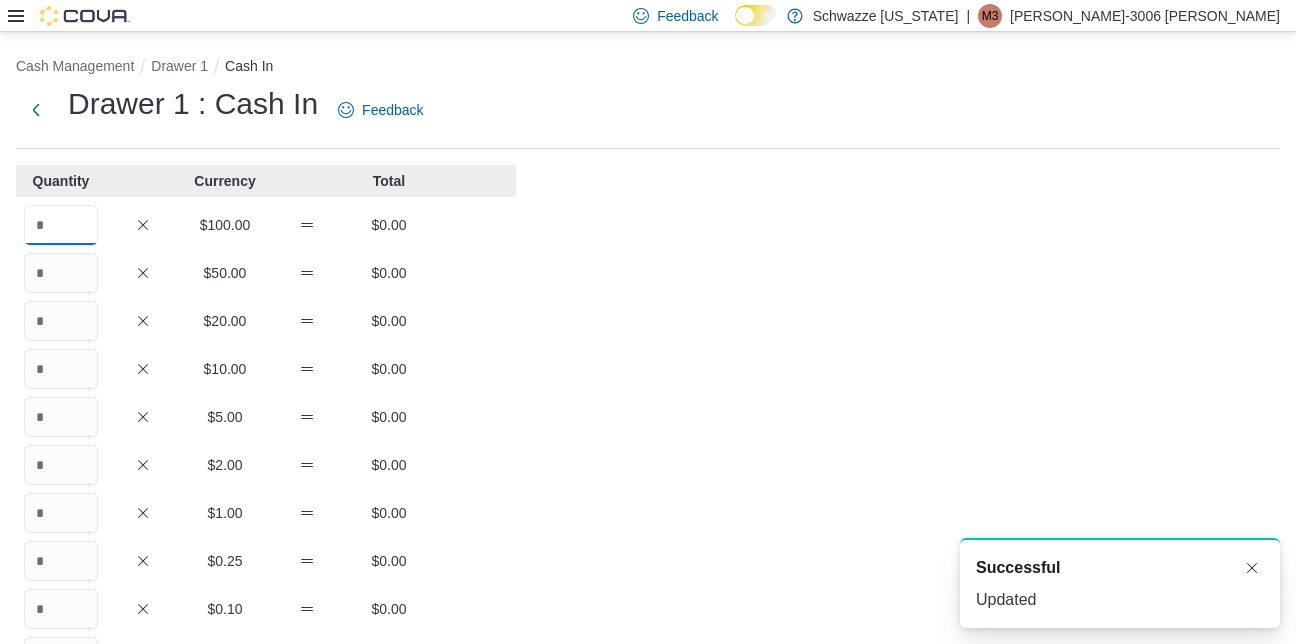 click at bounding box center [61, 225] 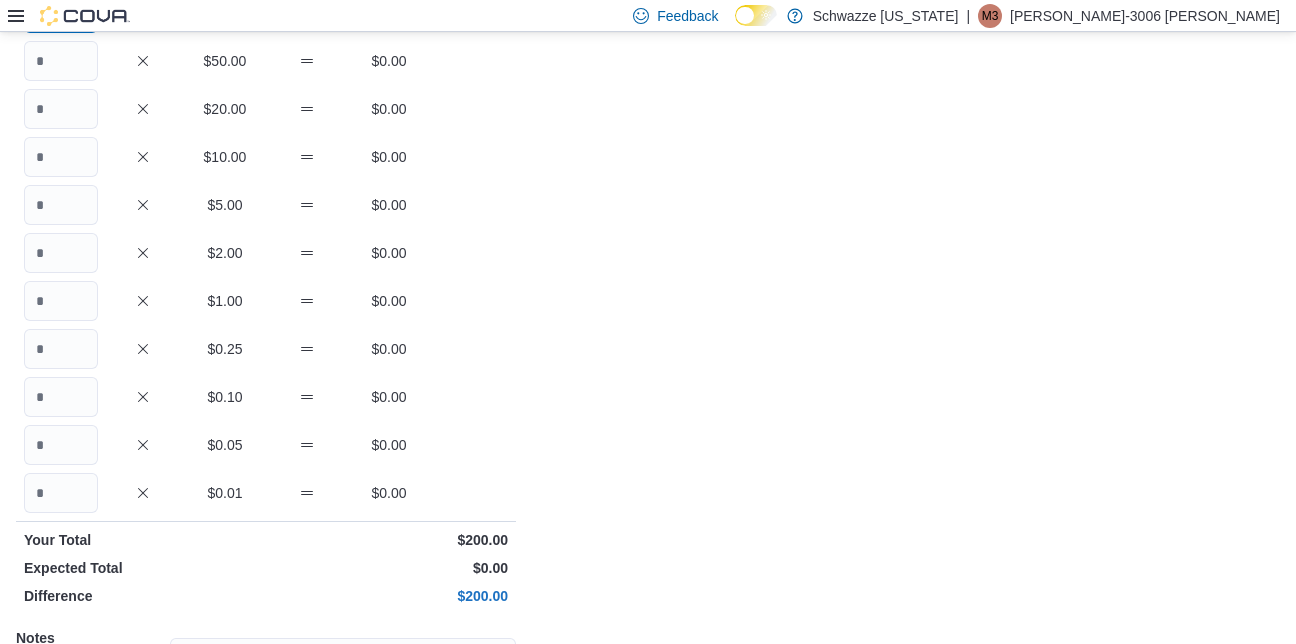 scroll, scrollTop: 431, scrollLeft: 0, axis: vertical 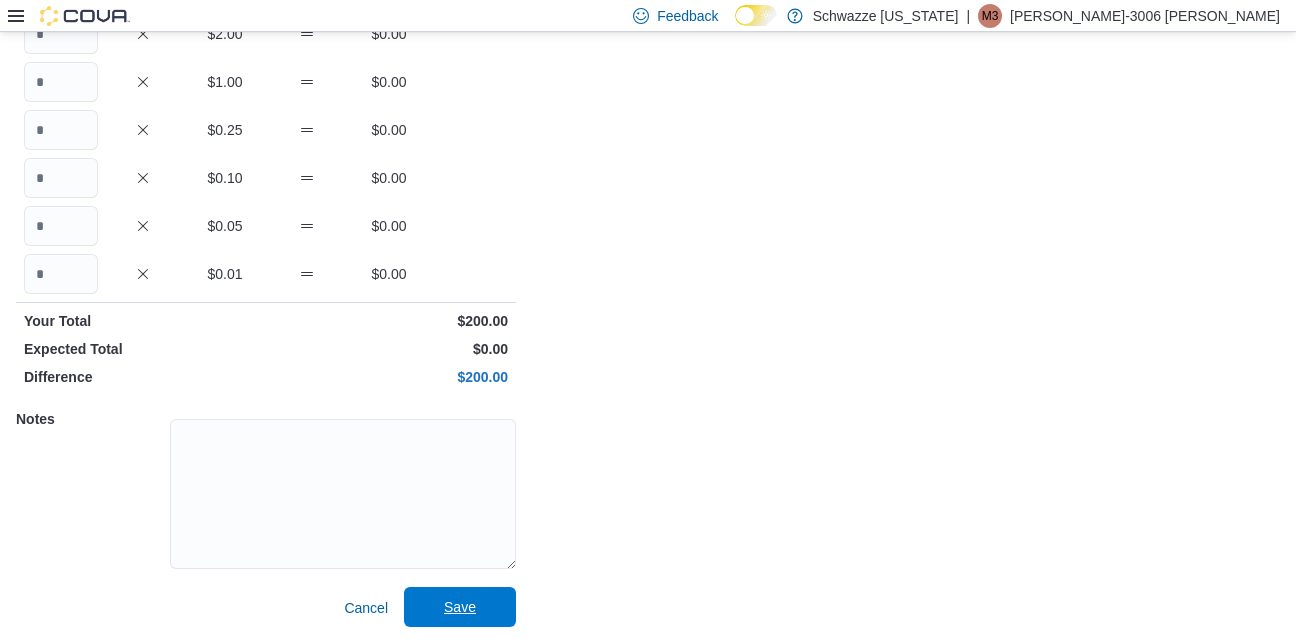 type on "*" 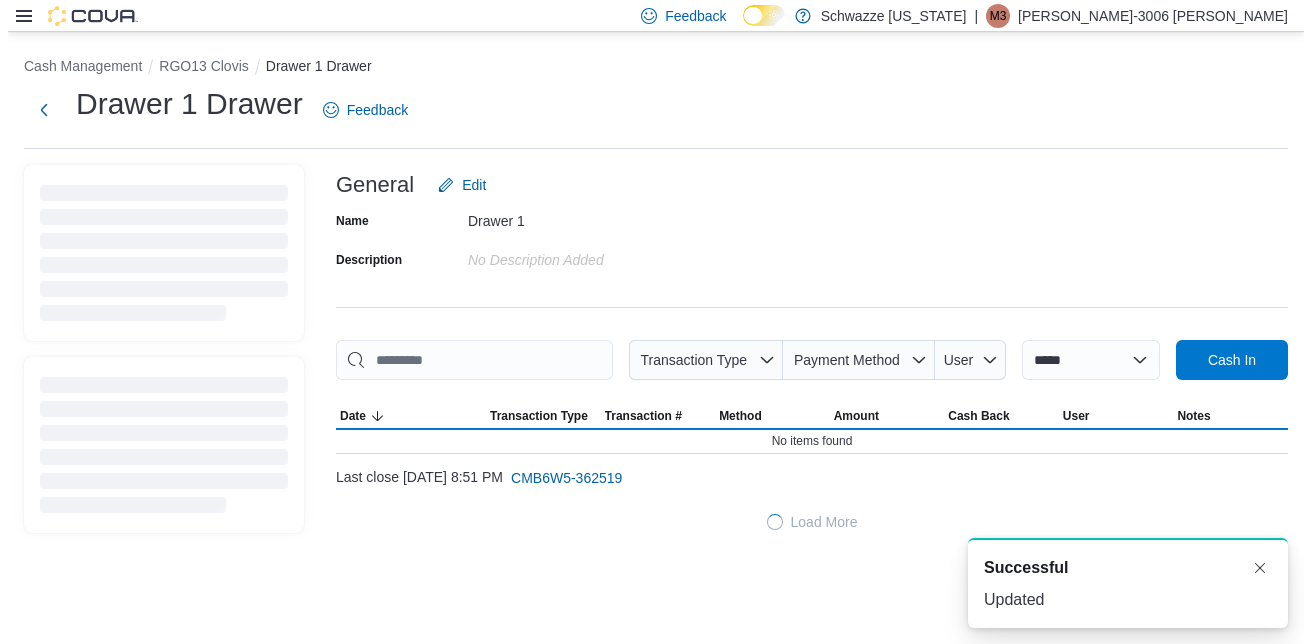 scroll, scrollTop: 0, scrollLeft: 0, axis: both 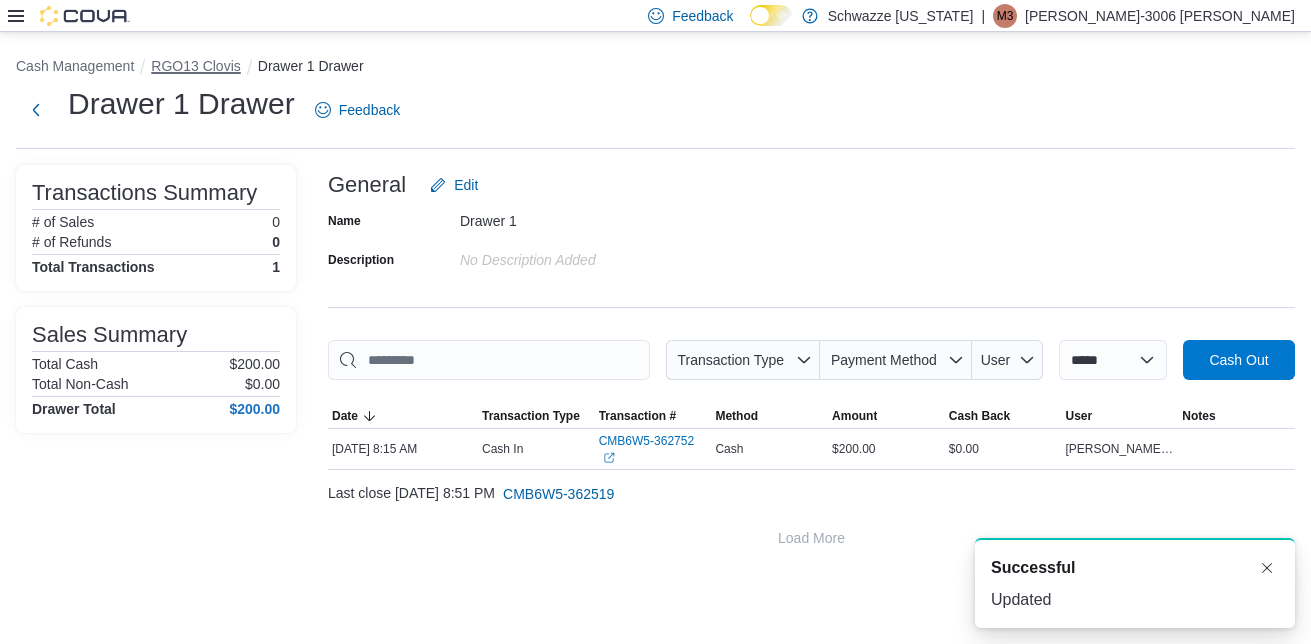 click on "RGO13 Clovis" at bounding box center [195, 66] 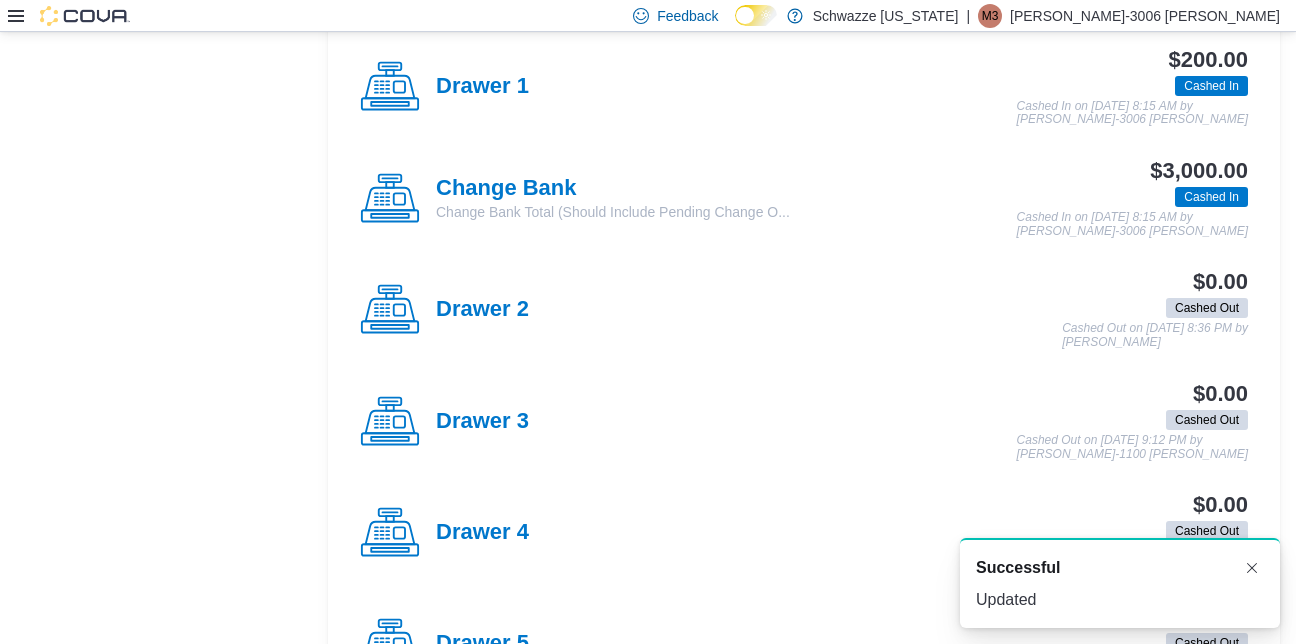 scroll, scrollTop: 482, scrollLeft: 0, axis: vertical 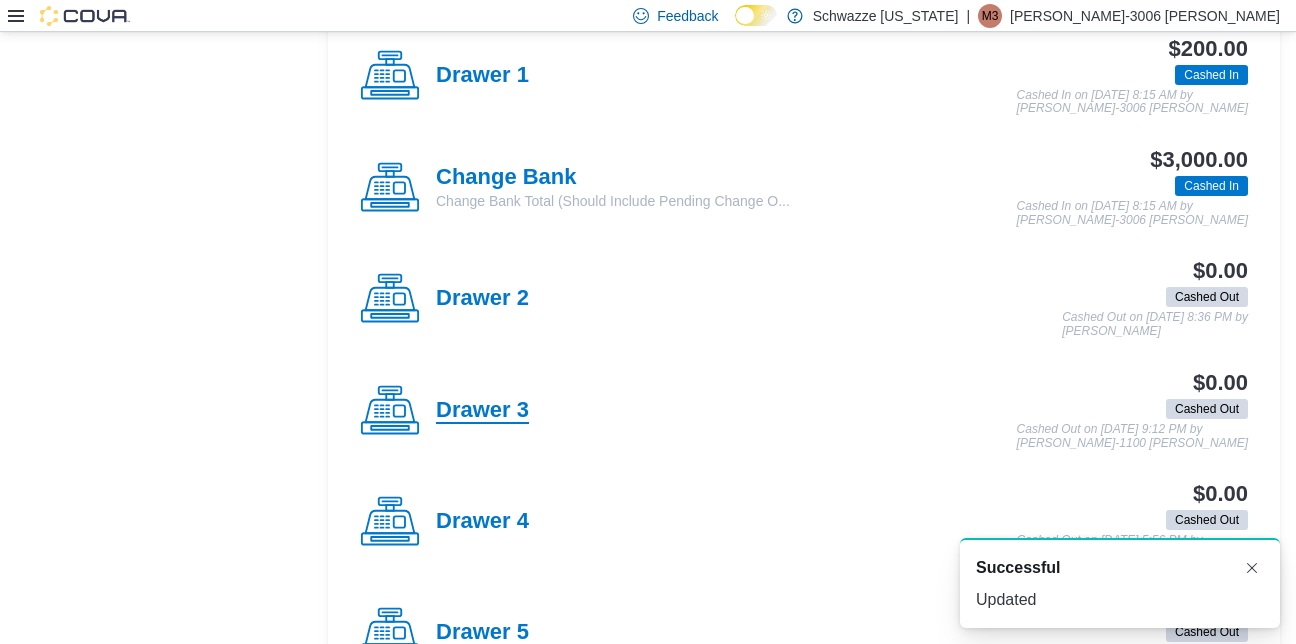 click on "Drawer 3" at bounding box center (482, 411) 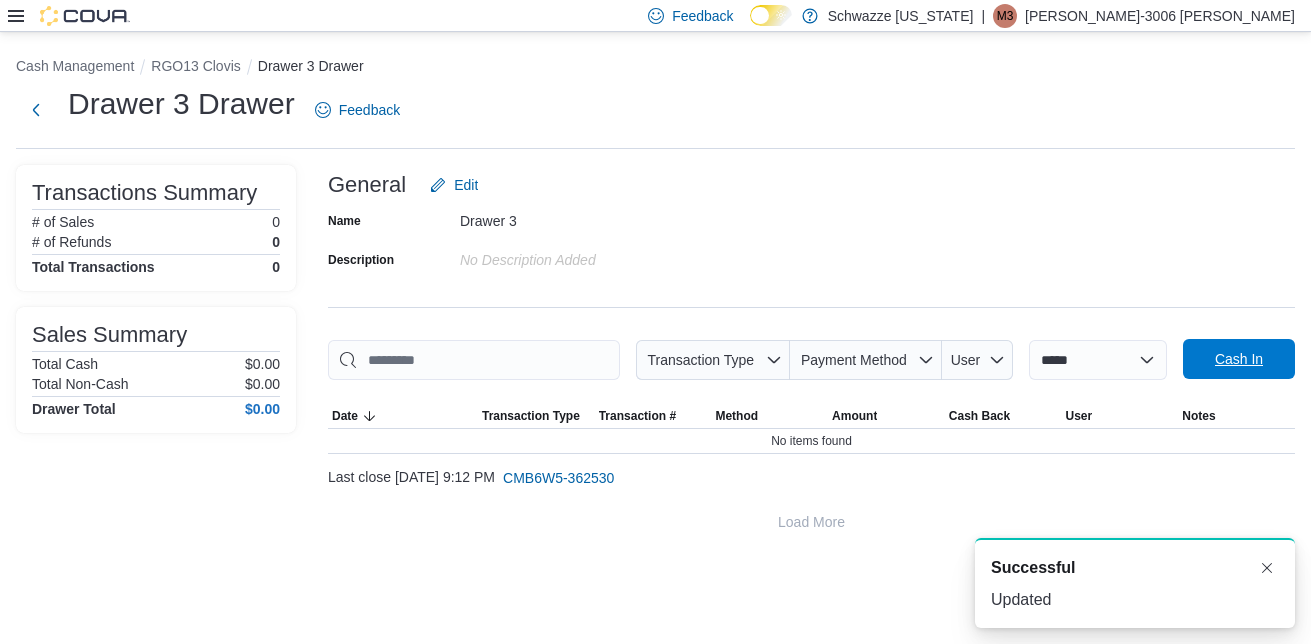 click on "Cash In" at bounding box center (1239, 359) 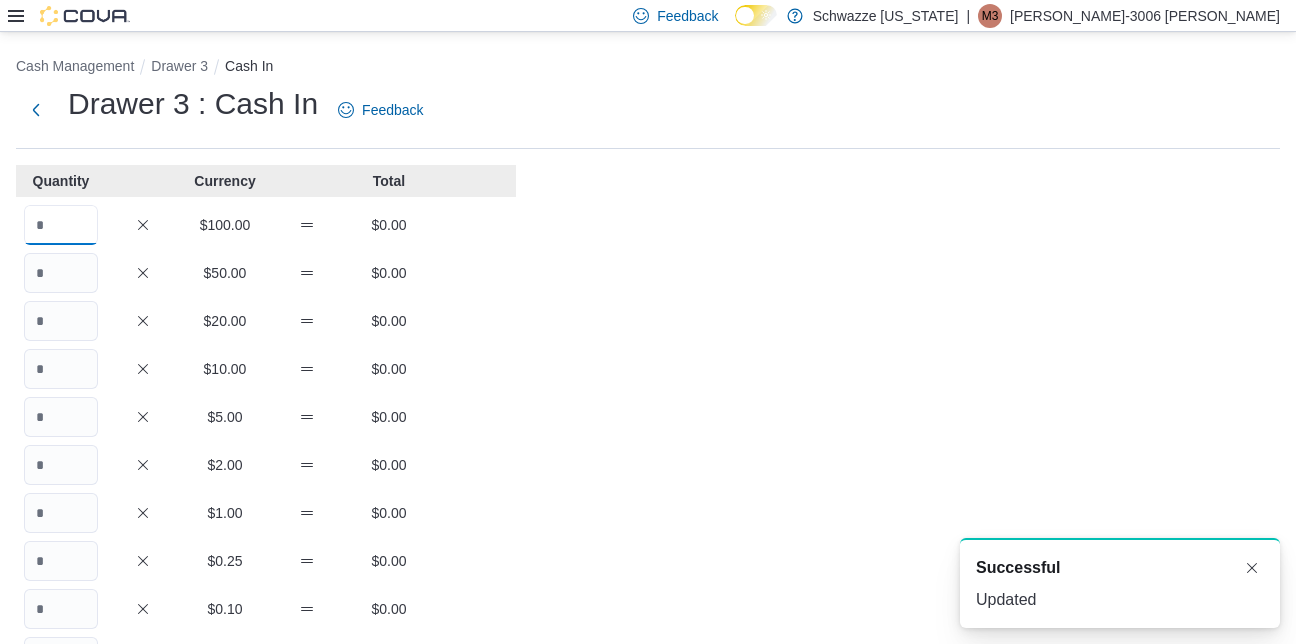 click at bounding box center [61, 225] 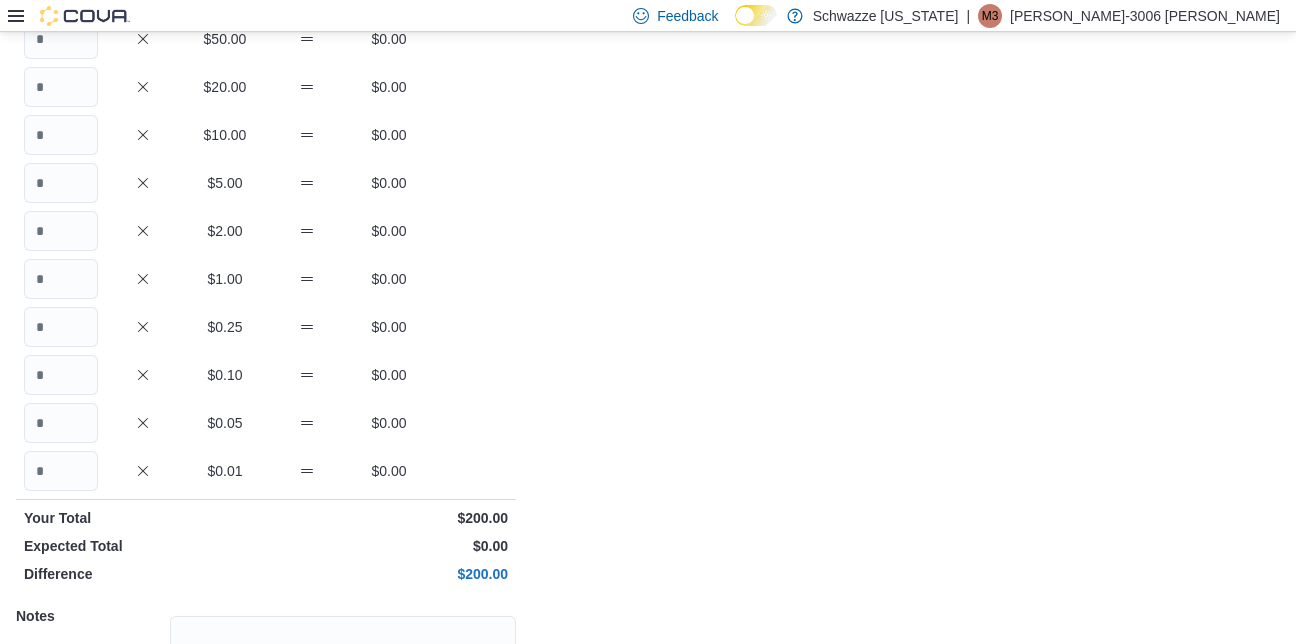 scroll, scrollTop: 431, scrollLeft: 0, axis: vertical 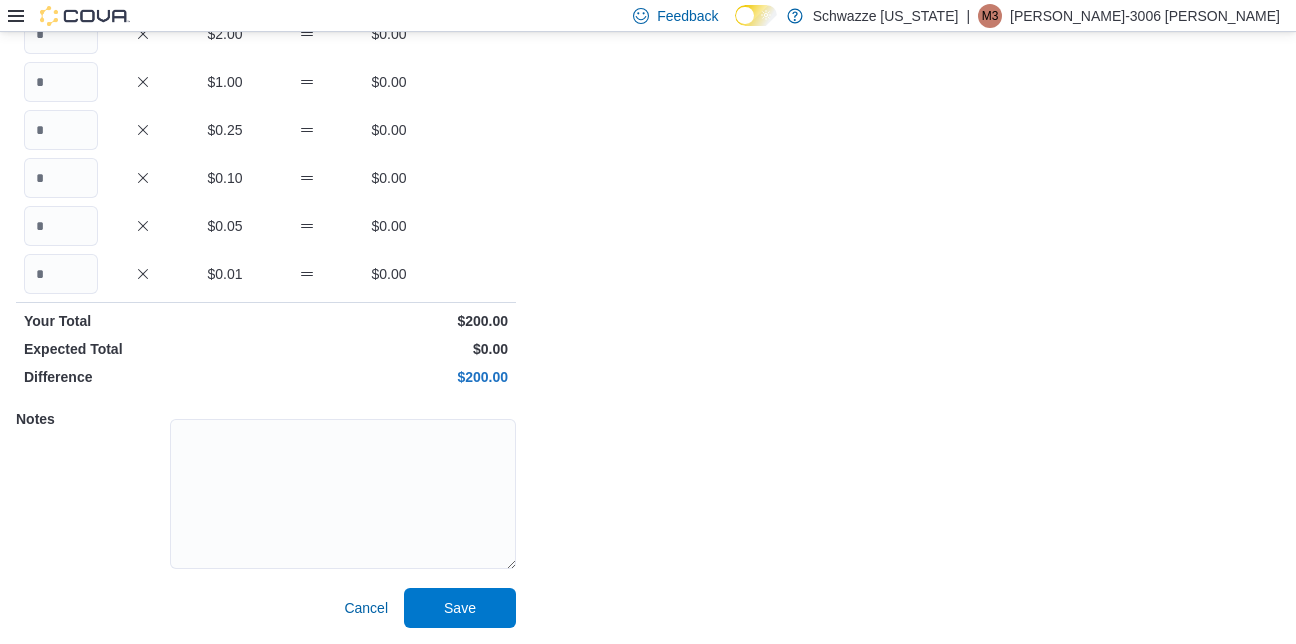 type on "*" 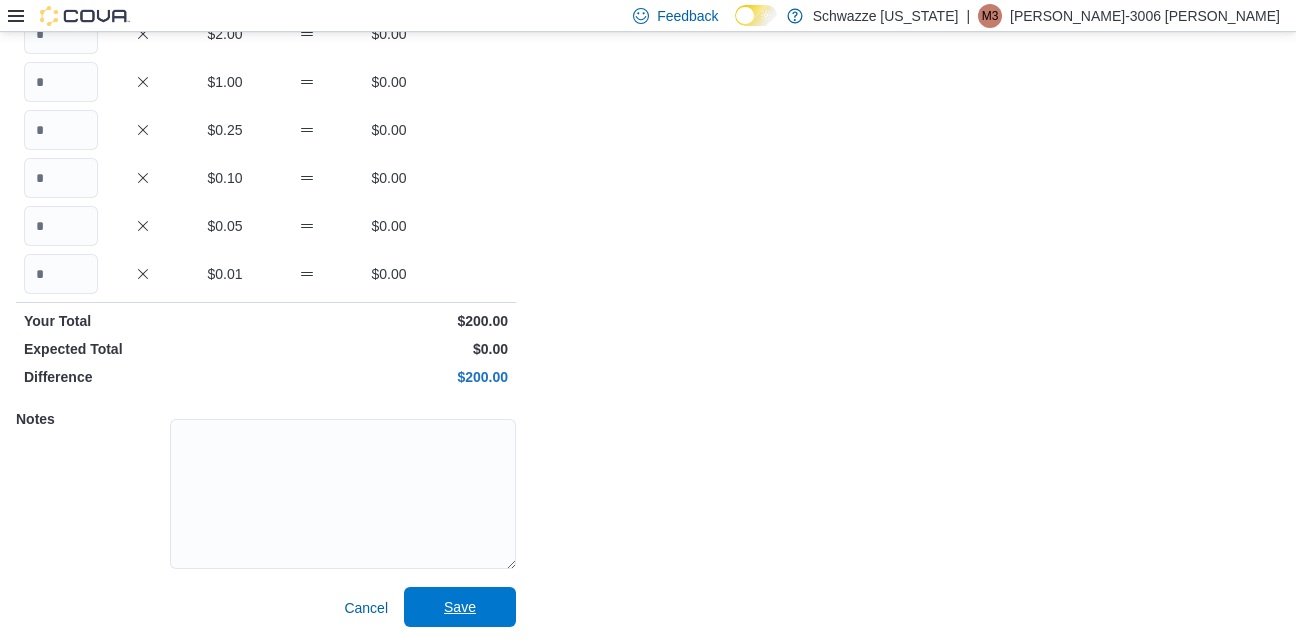 click on "Save" at bounding box center [460, 607] 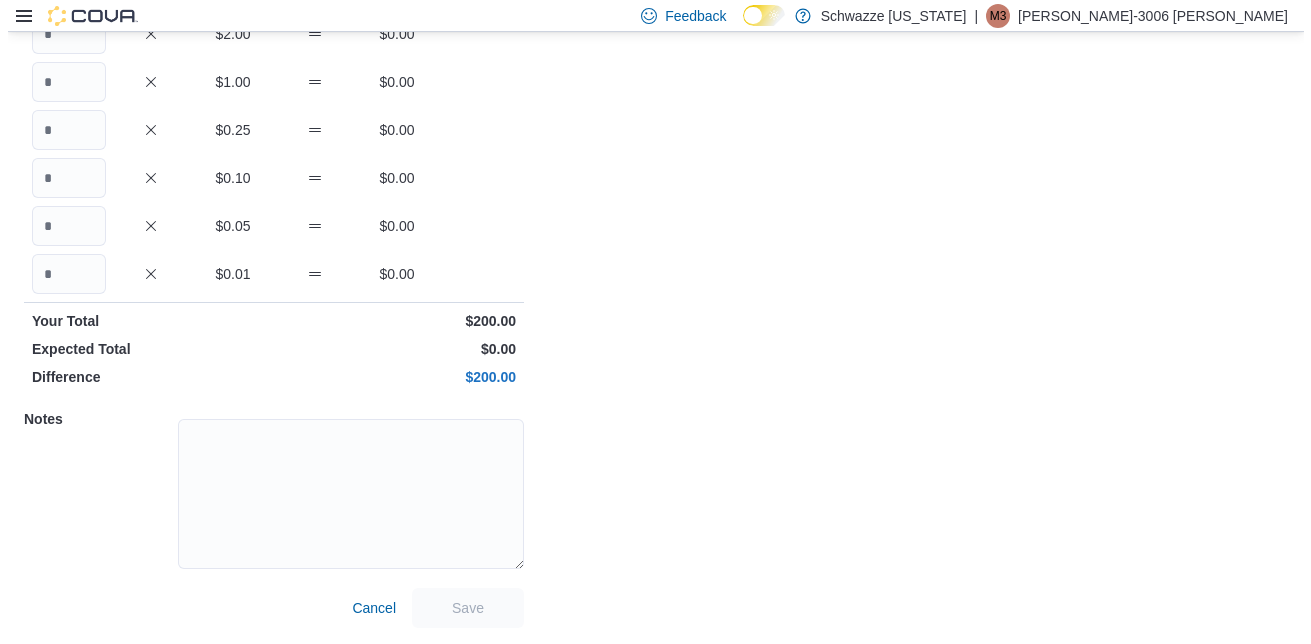scroll, scrollTop: 0, scrollLeft: 0, axis: both 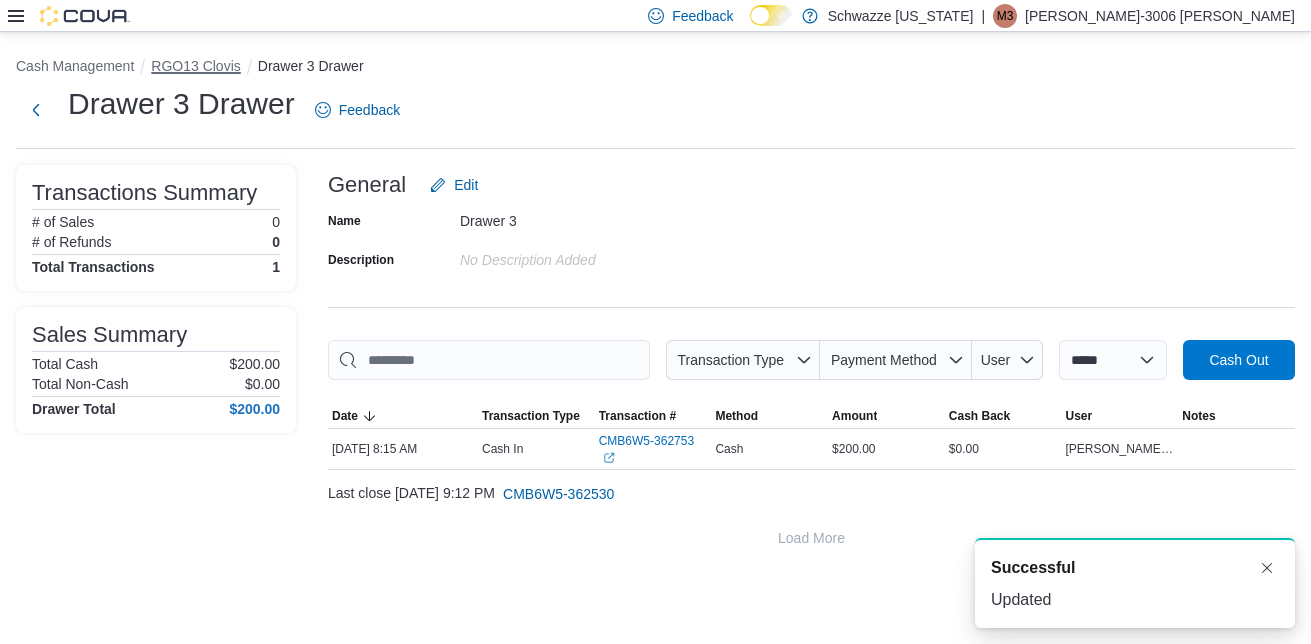 click on "RGO13 Clovis" at bounding box center [195, 66] 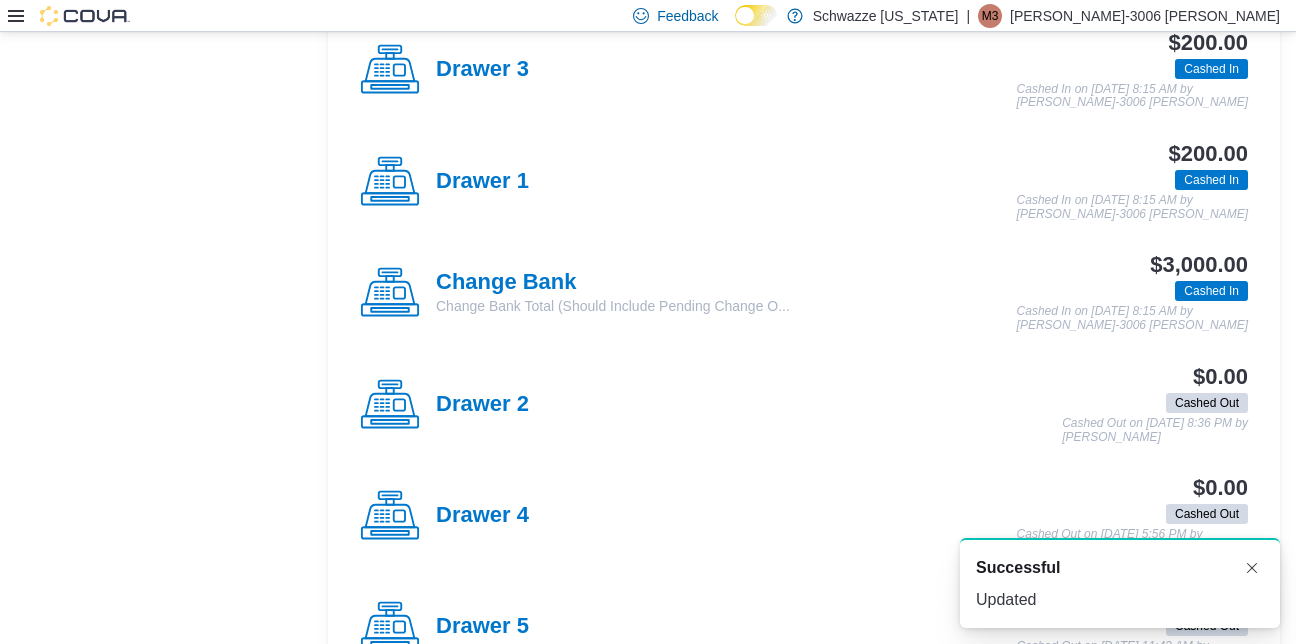 scroll, scrollTop: 489, scrollLeft: 0, axis: vertical 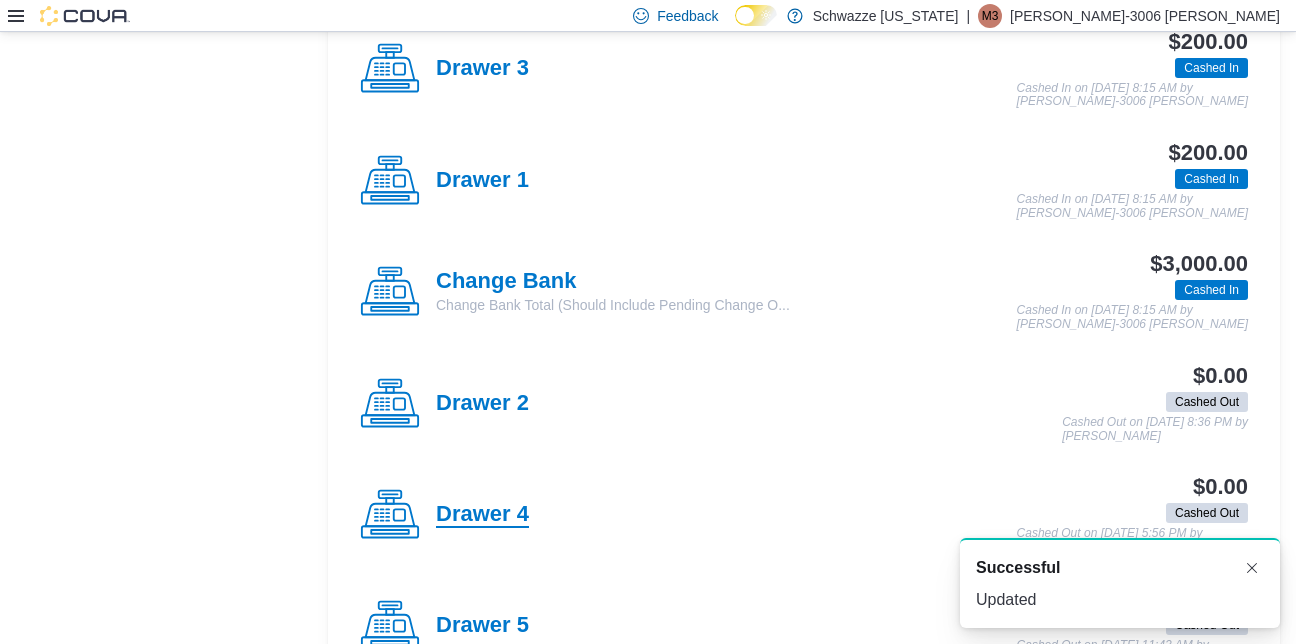 click on "Drawer 4" at bounding box center [482, 515] 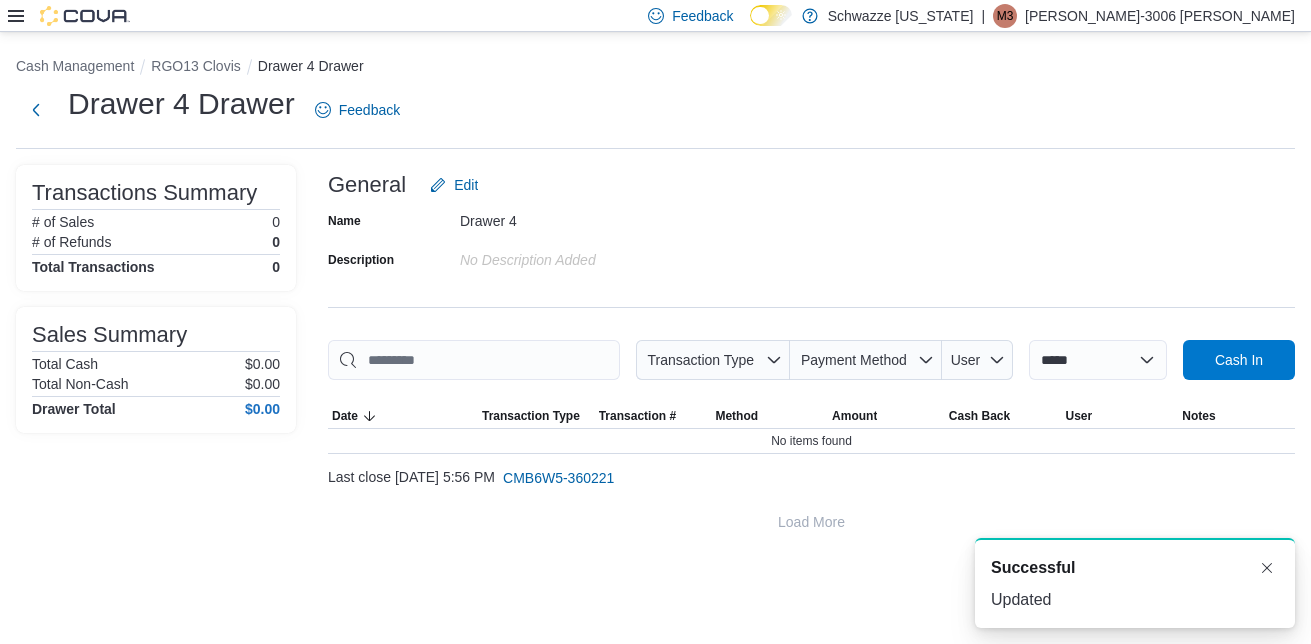 click on "Cash In" at bounding box center [1239, 360] 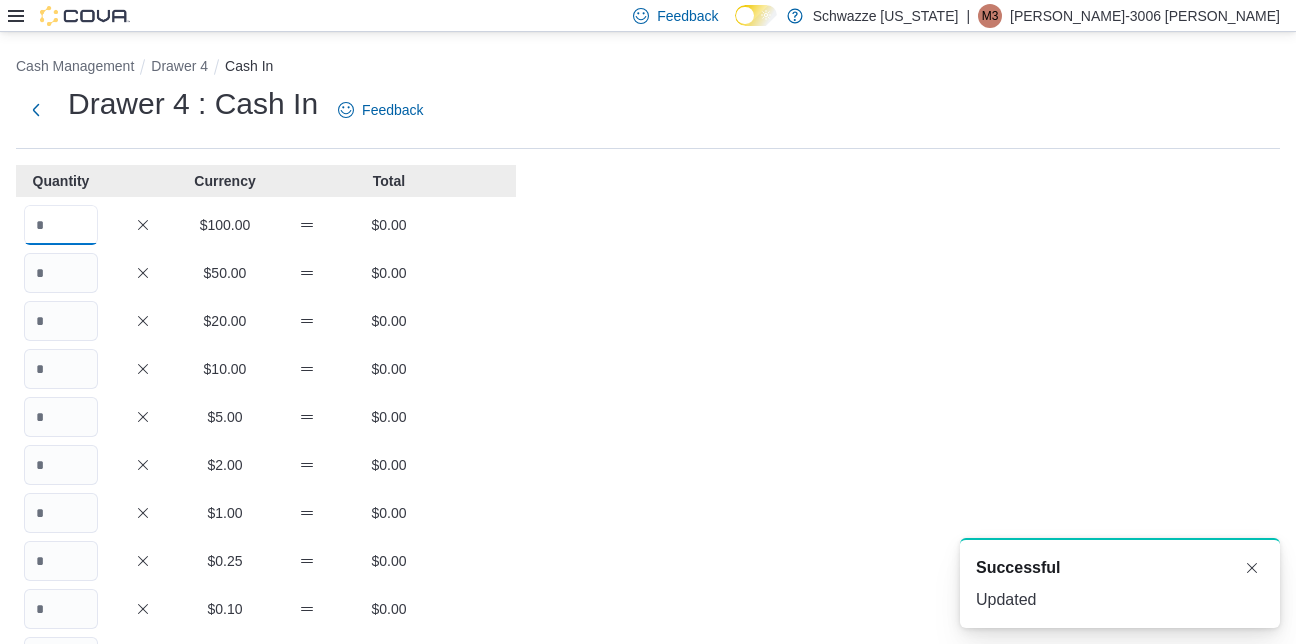 click at bounding box center (61, 225) 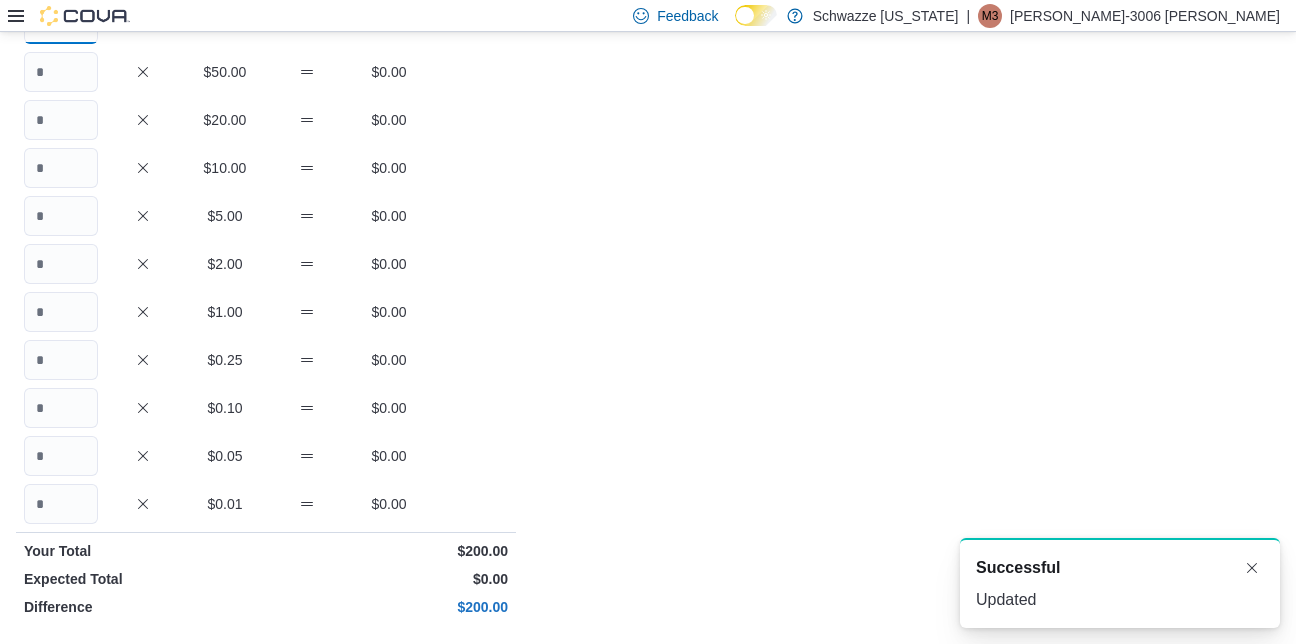 scroll, scrollTop: 431, scrollLeft: 0, axis: vertical 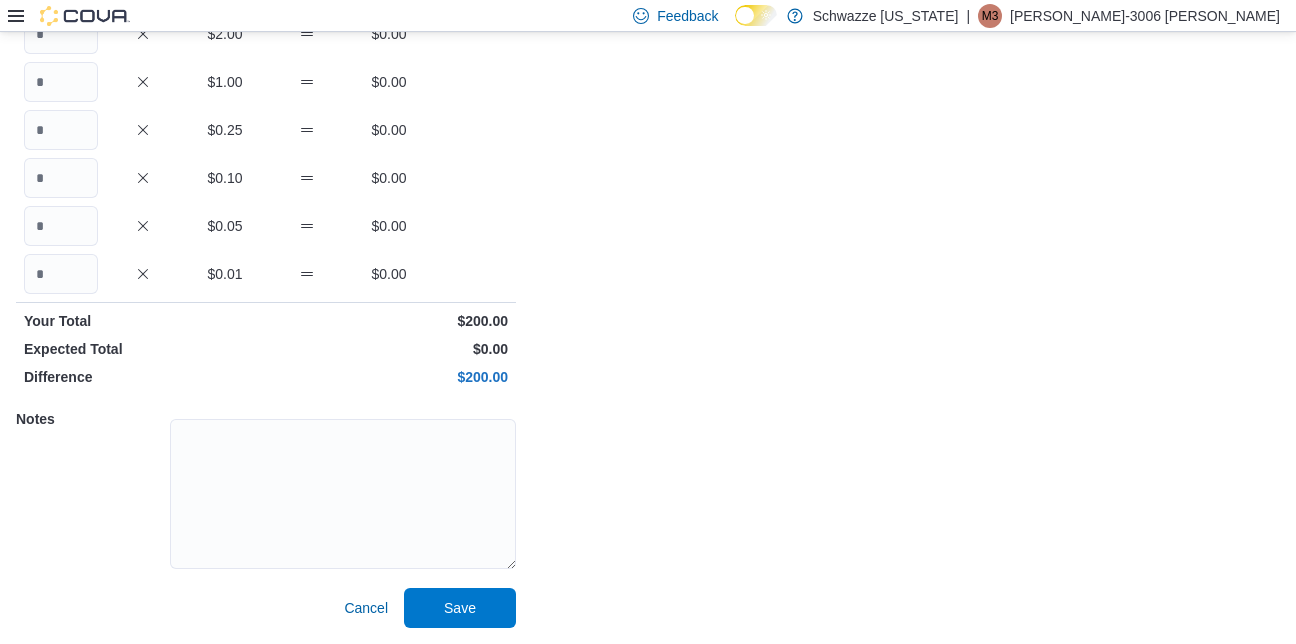 type on "*" 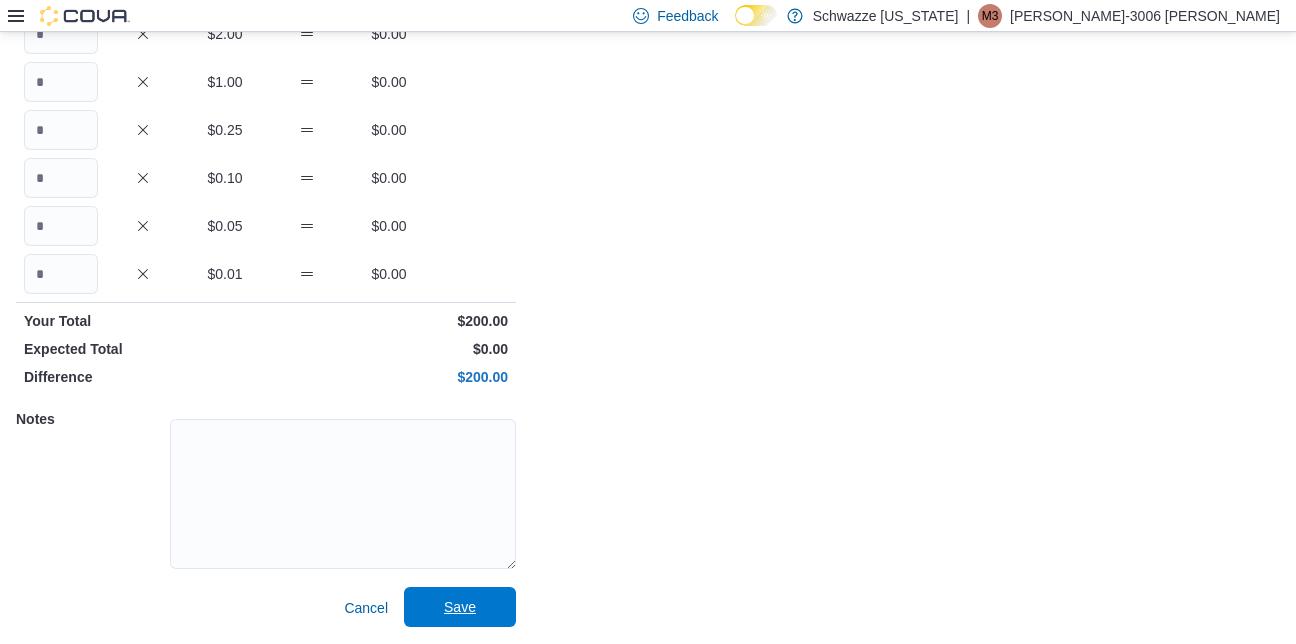 click on "Save" at bounding box center [460, 607] 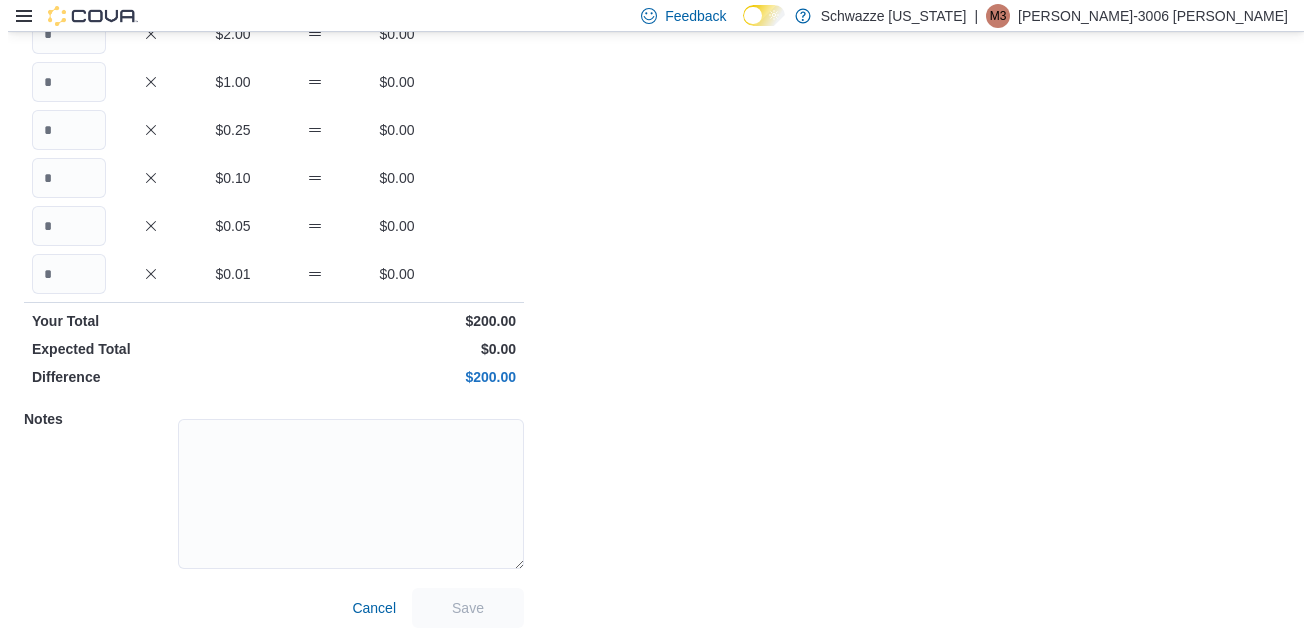 scroll, scrollTop: 0, scrollLeft: 0, axis: both 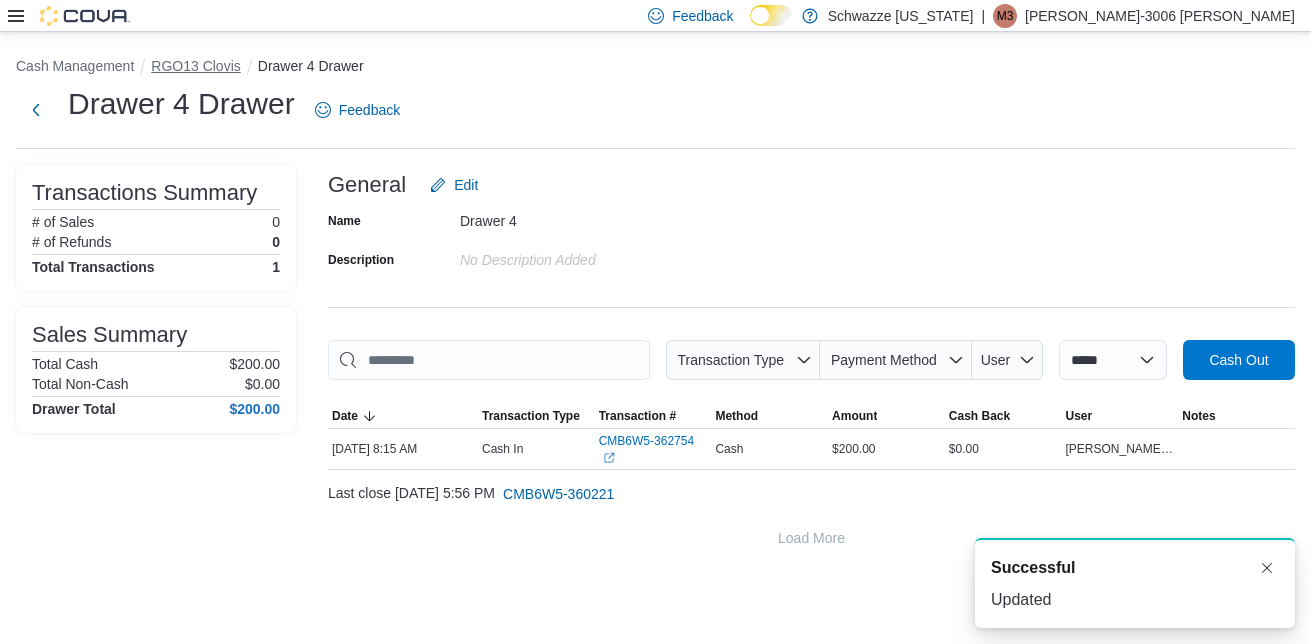 click on "RGO13 Clovis" at bounding box center (195, 66) 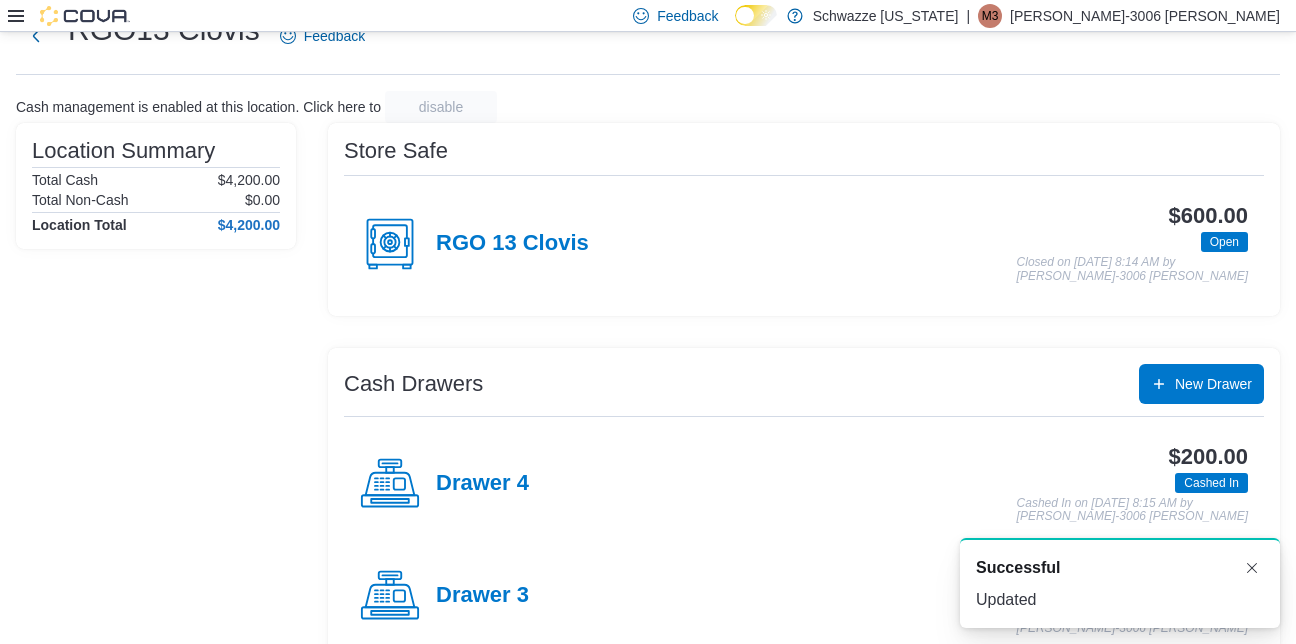 scroll, scrollTop: 0, scrollLeft: 0, axis: both 